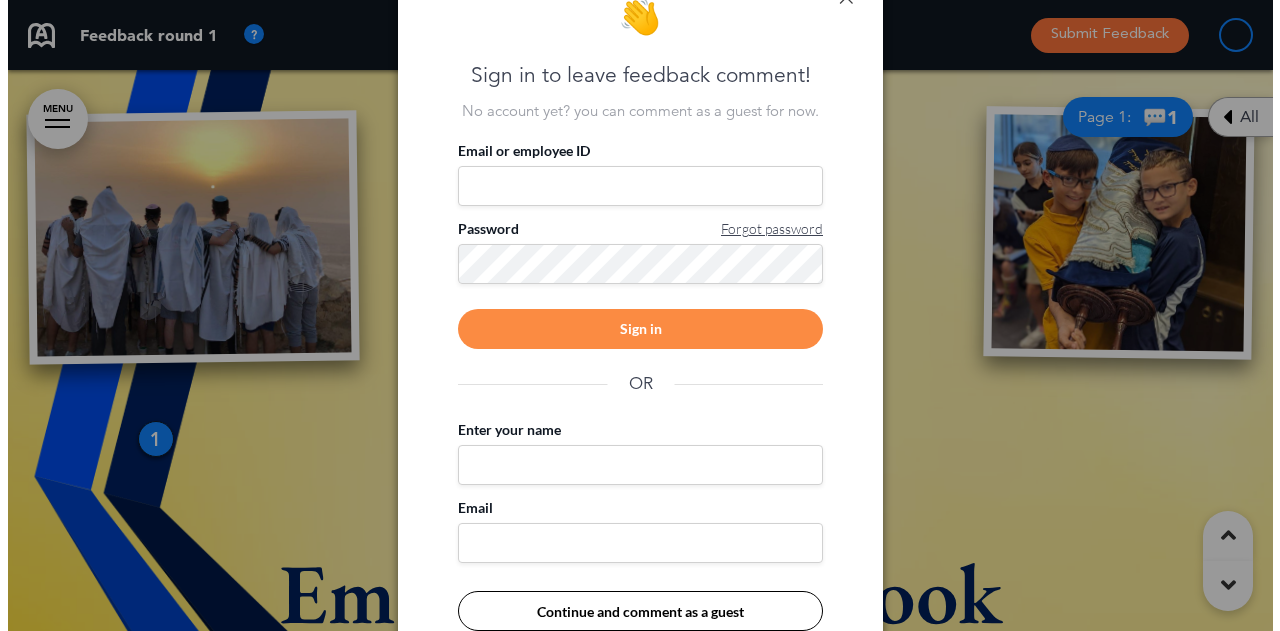 scroll, scrollTop: 517, scrollLeft: 0, axis: vertical 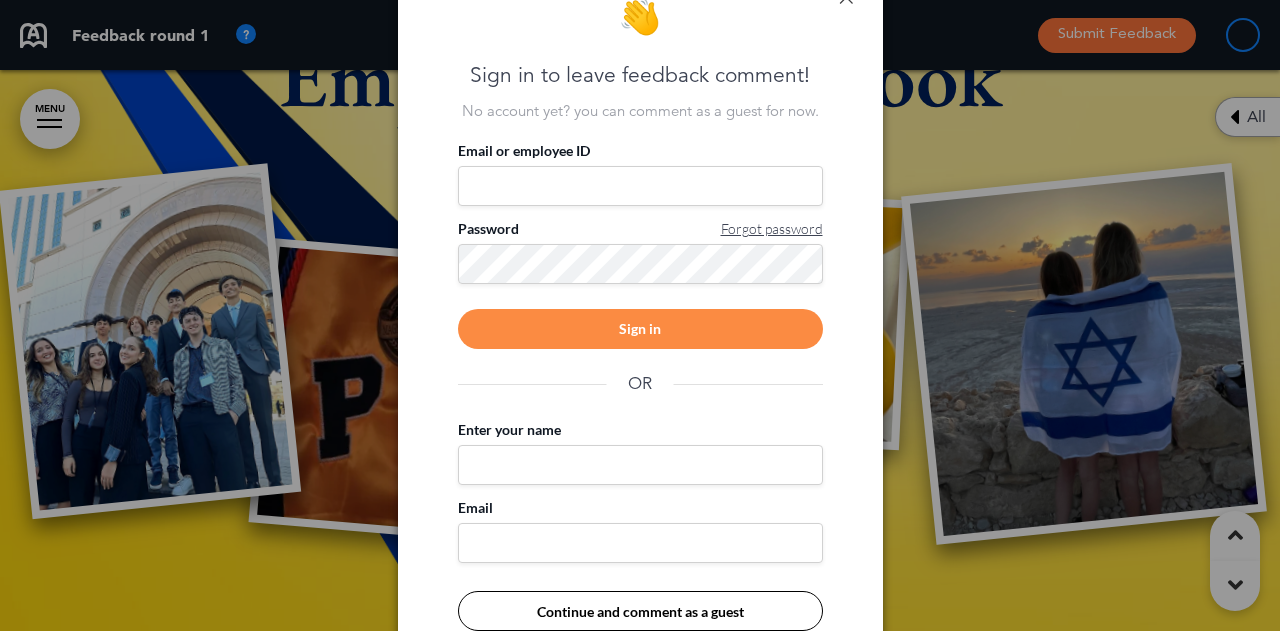 click on "Email or employee ID" at bounding box center (640, 186) 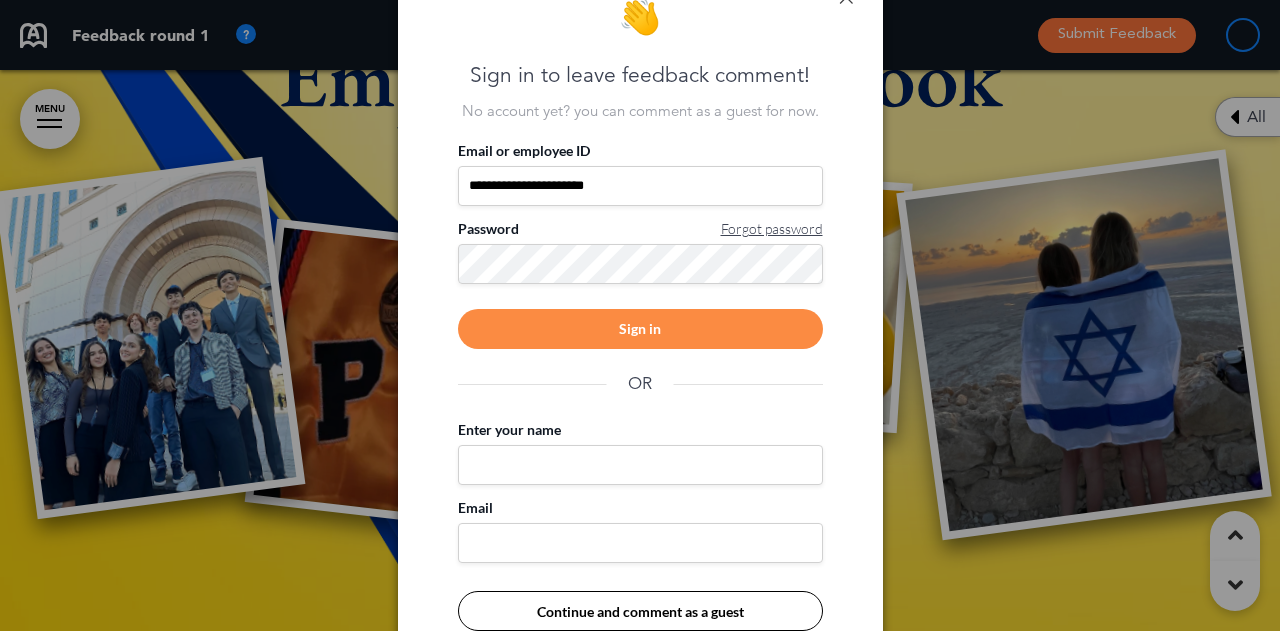 type on "**********" 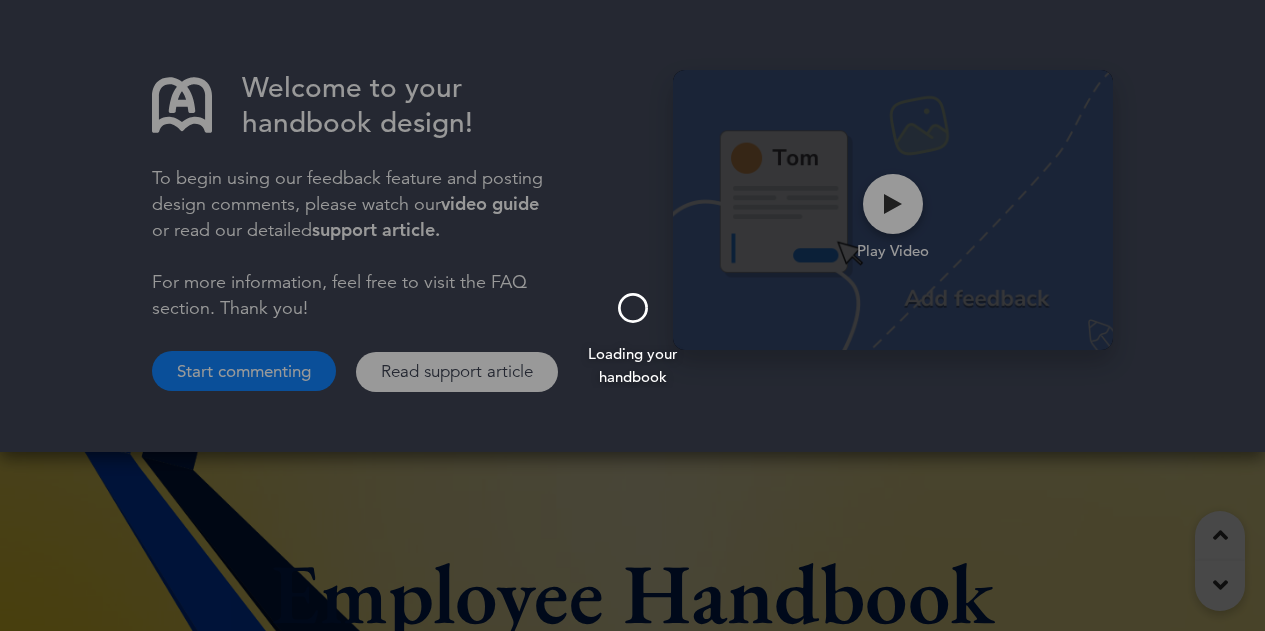 scroll, scrollTop: 680, scrollLeft: 0, axis: vertical 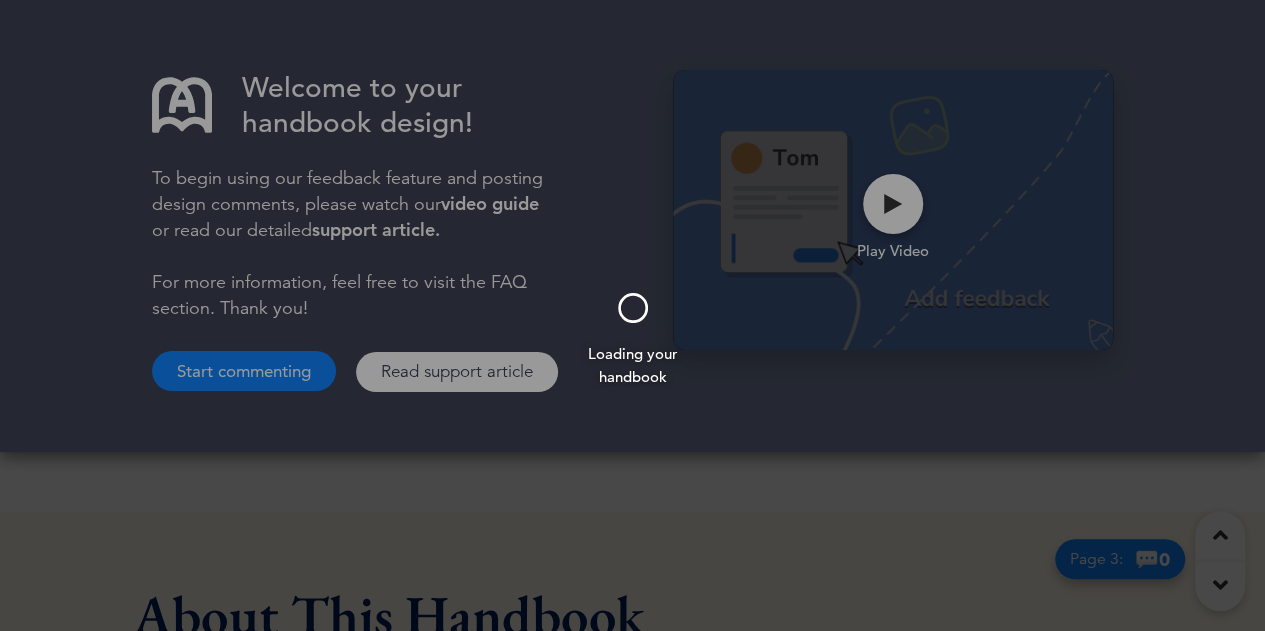 click at bounding box center (632, 315) 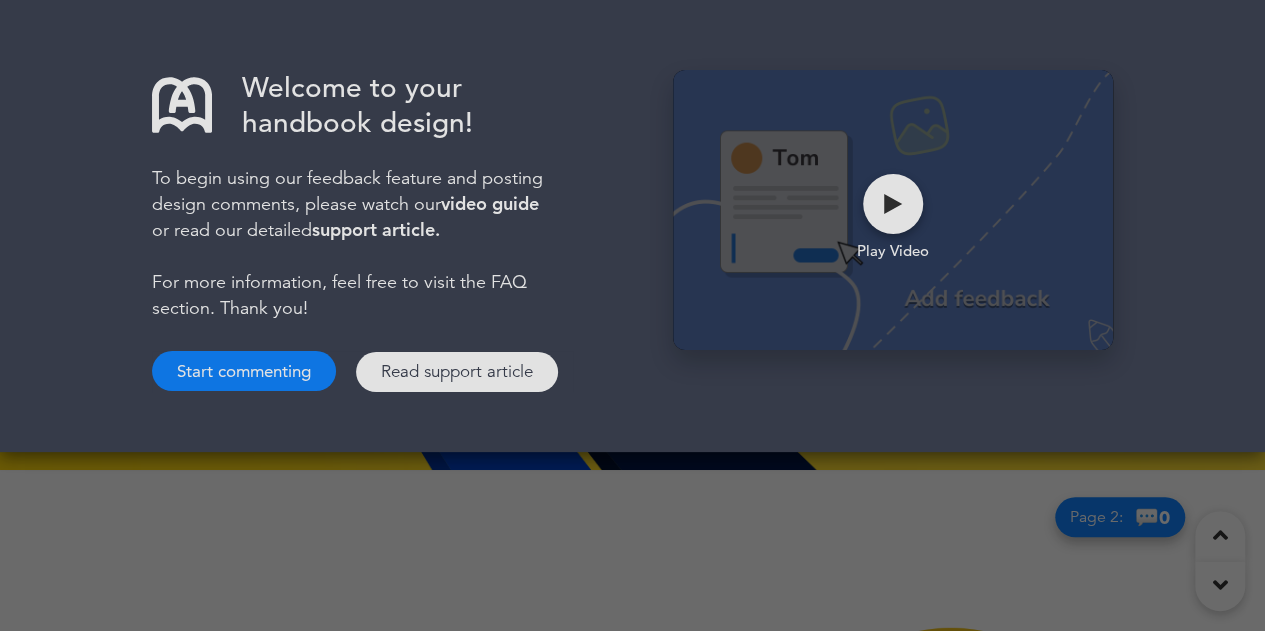 scroll, scrollTop: 1247, scrollLeft: 0, axis: vertical 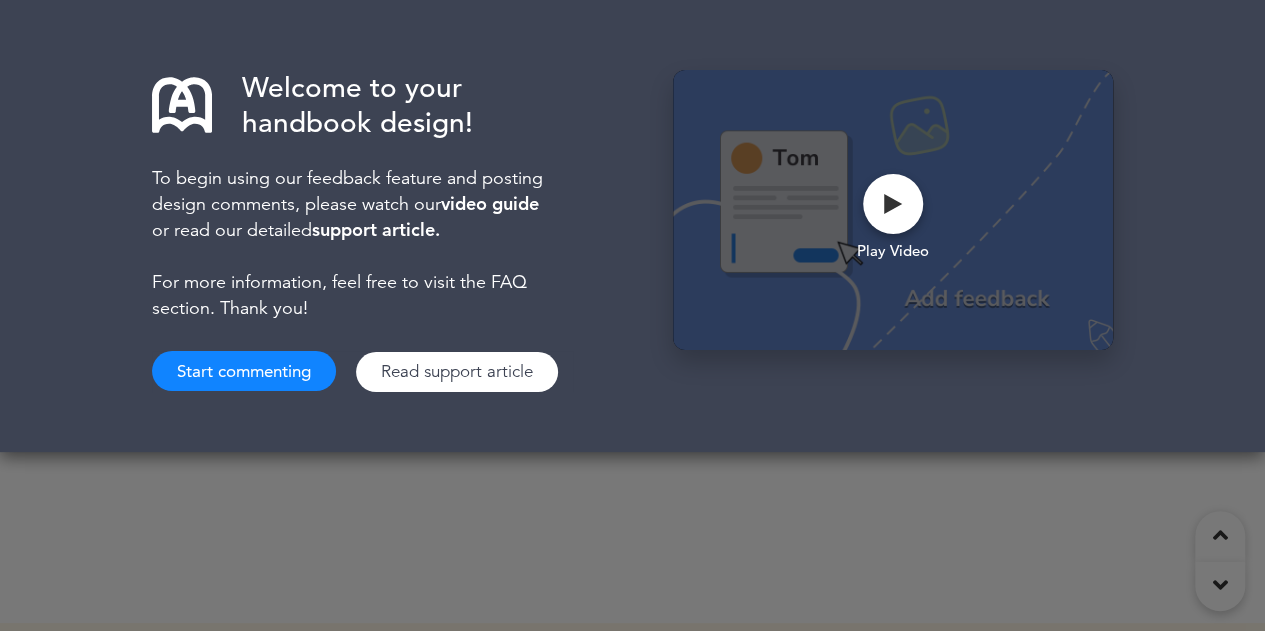 click on "Welcome to your  handbook design!
To begin using our feedback feature and posting  design comments, please watch our   video guide  or read our detailed  support article.
For more information, feel free to visit the FAQ  section. Thank you!
Start commenting
Read support article
Play Video" at bounding box center (632, 315) 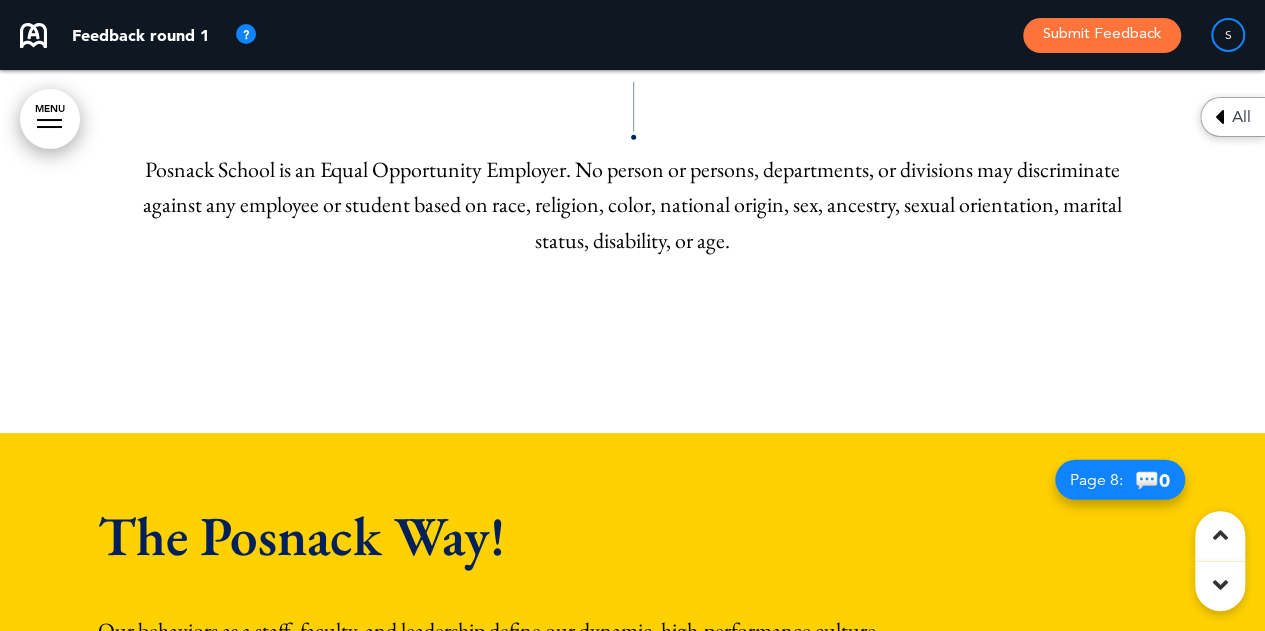 scroll, scrollTop: 6897, scrollLeft: 0, axis: vertical 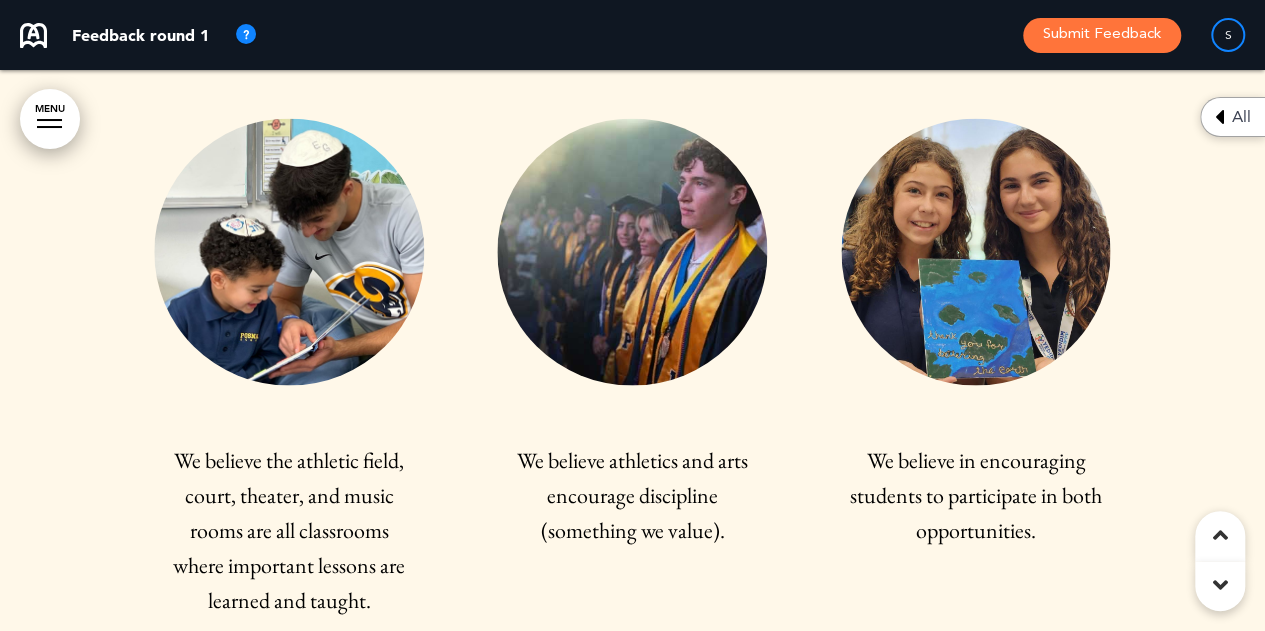 click at bounding box center (288, 251) 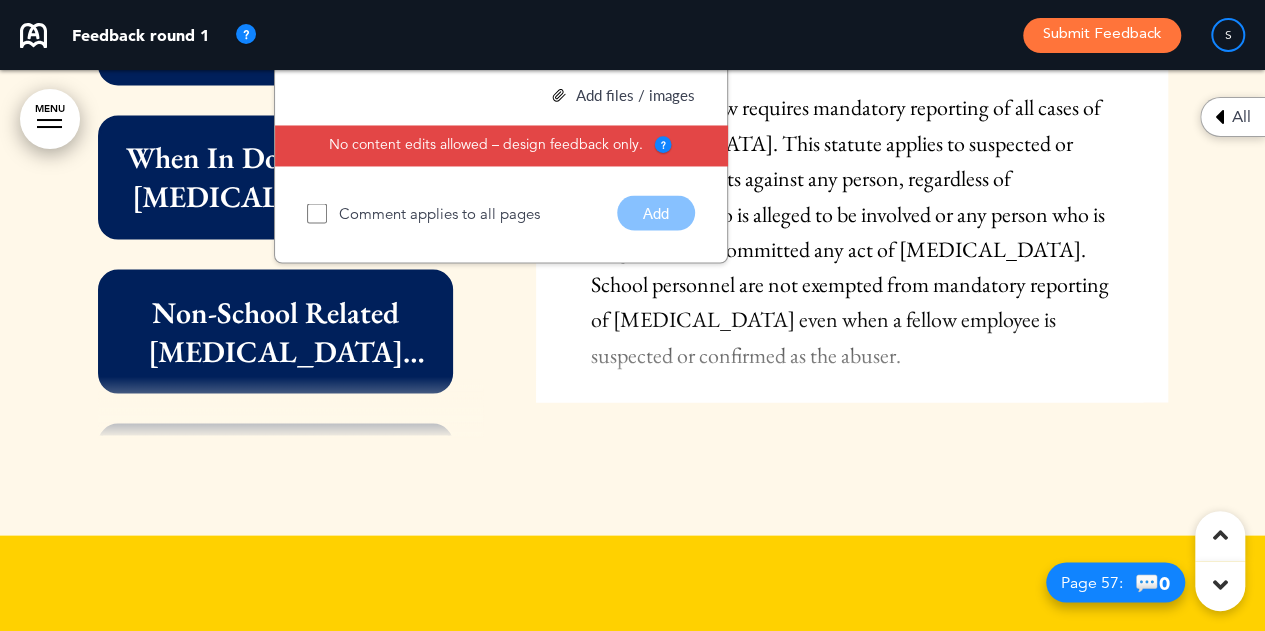 scroll, scrollTop: 39194, scrollLeft: 0, axis: vertical 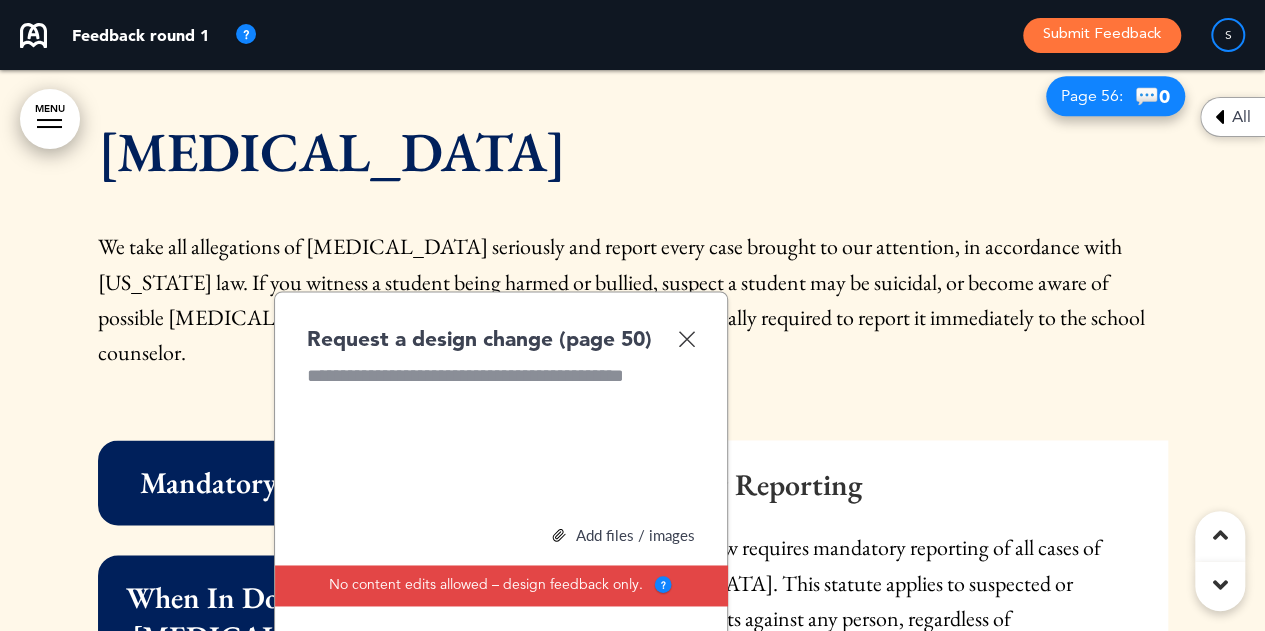 type 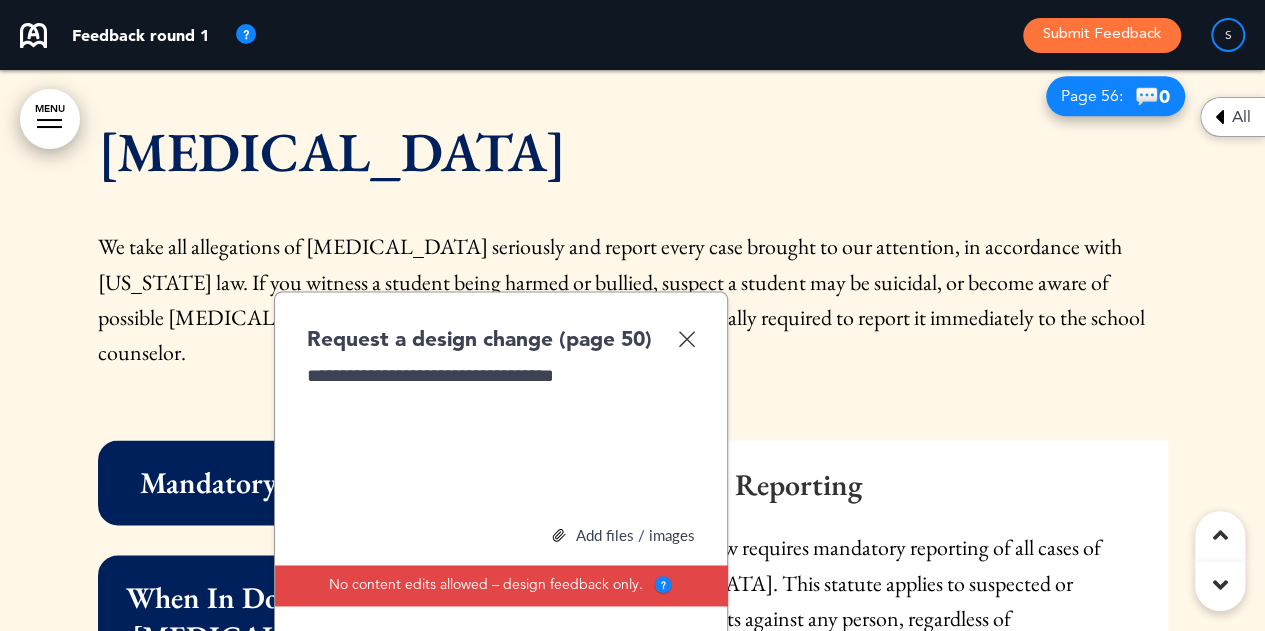 click on "**********" at bounding box center [501, 454] 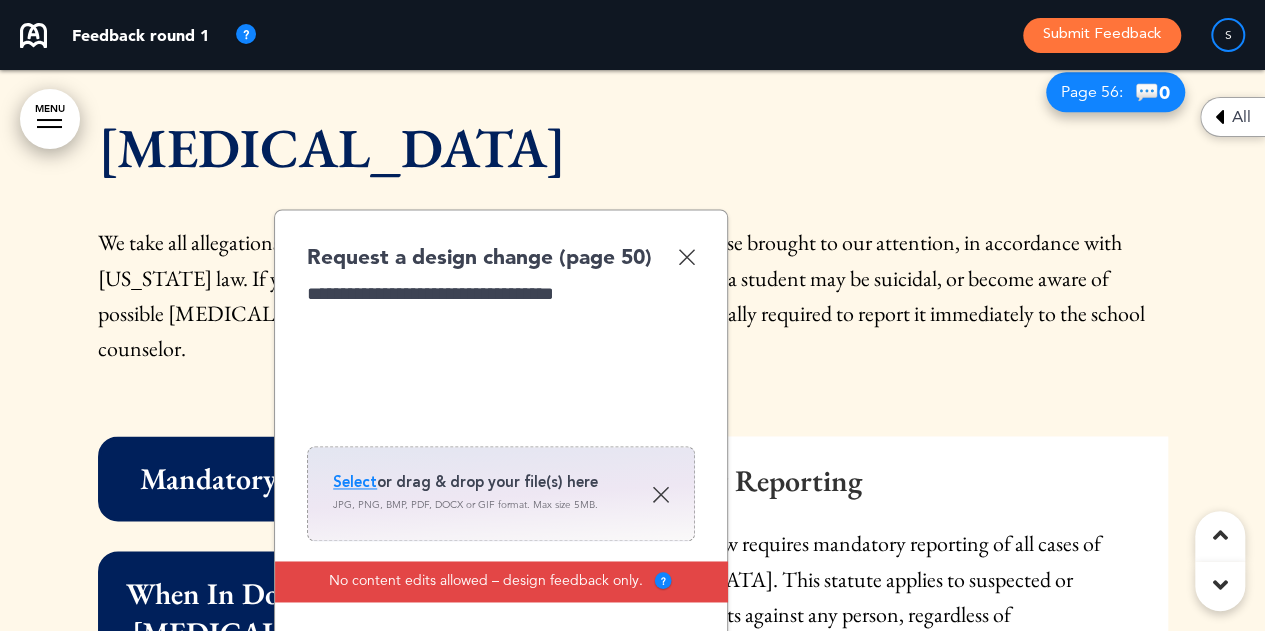 scroll, scrollTop: 39200, scrollLeft: 0, axis: vertical 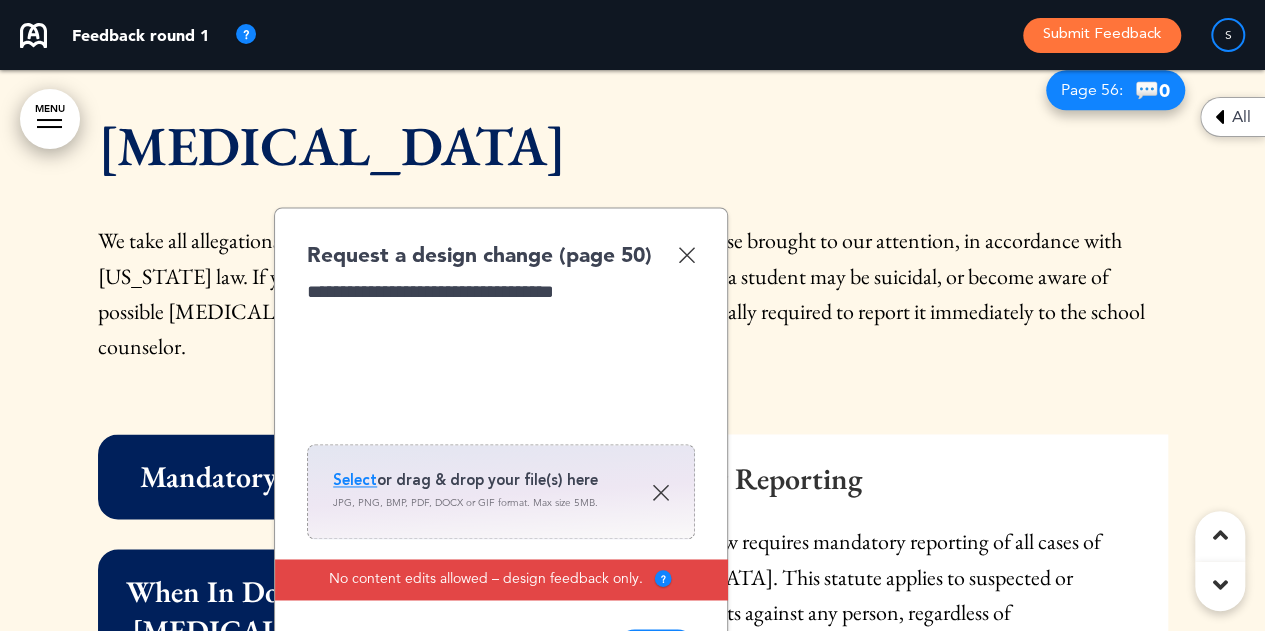 click on "Select" at bounding box center (355, 480) 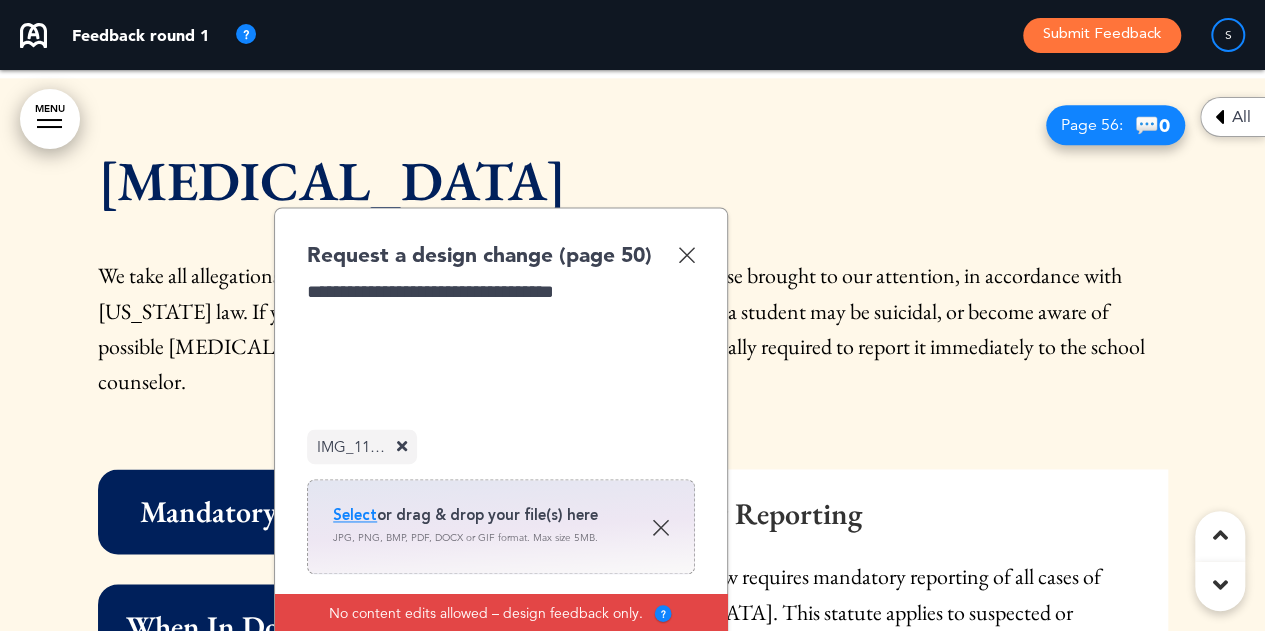 scroll, scrollTop: 39311, scrollLeft: 0, axis: vertical 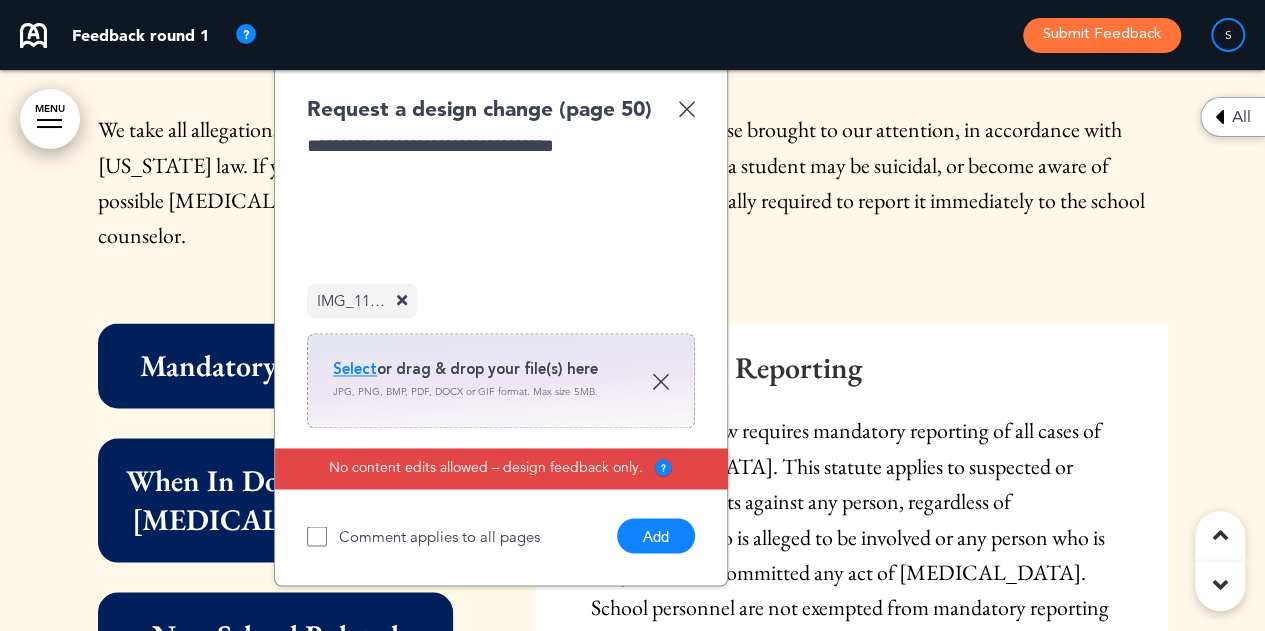 click on "Add" at bounding box center (656, 535) 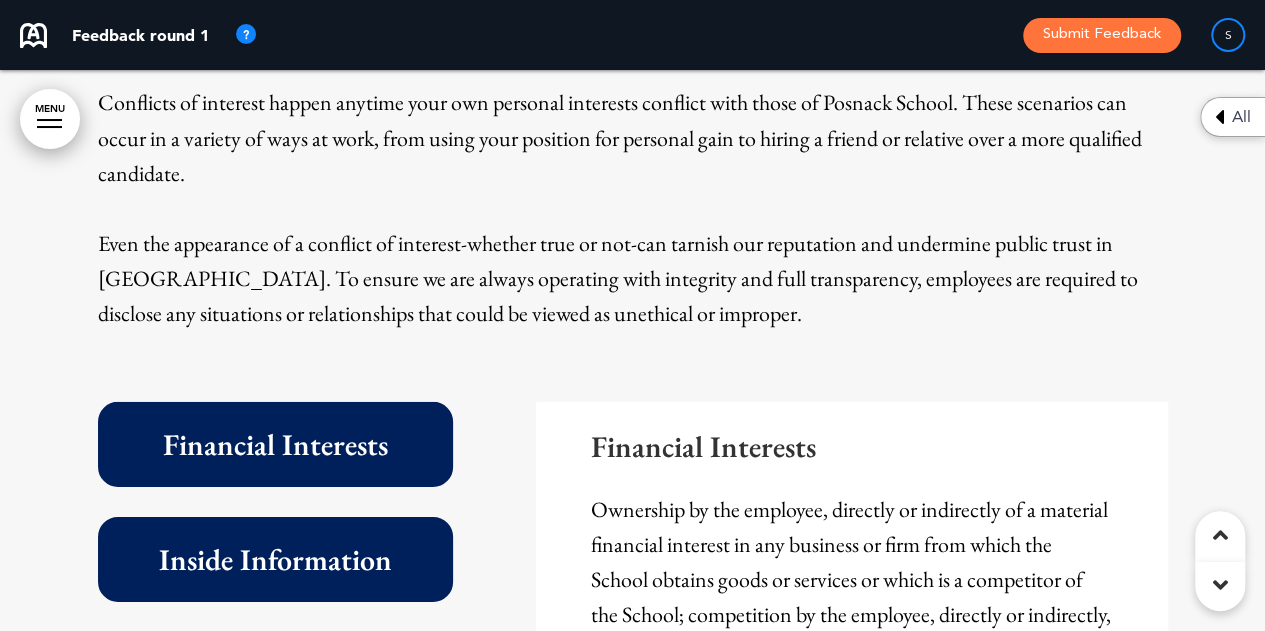 scroll, scrollTop: 40871, scrollLeft: 0, axis: vertical 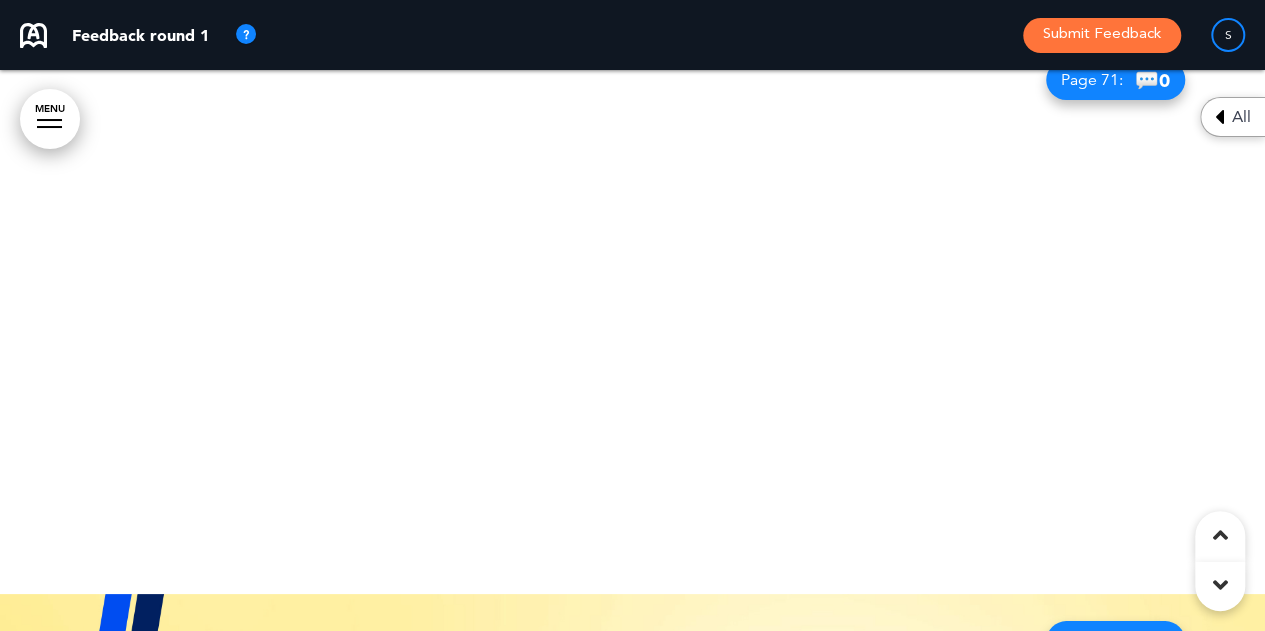 click on "MENU" at bounding box center [50, 119] 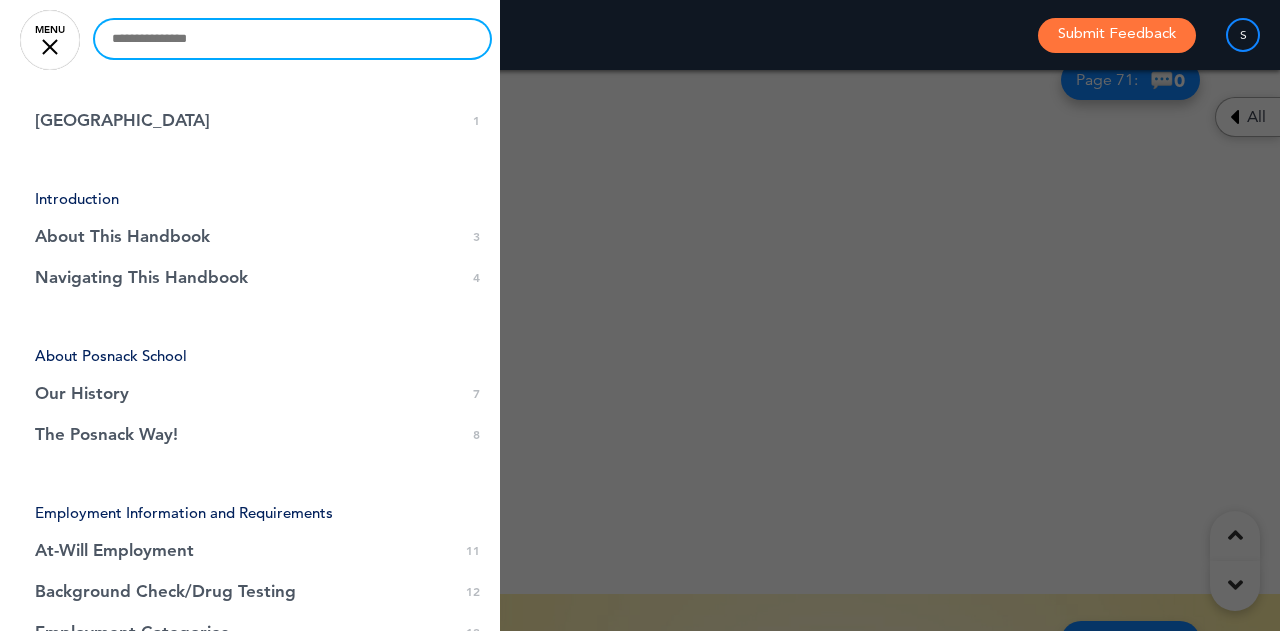 click at bounding box center (292, 39) 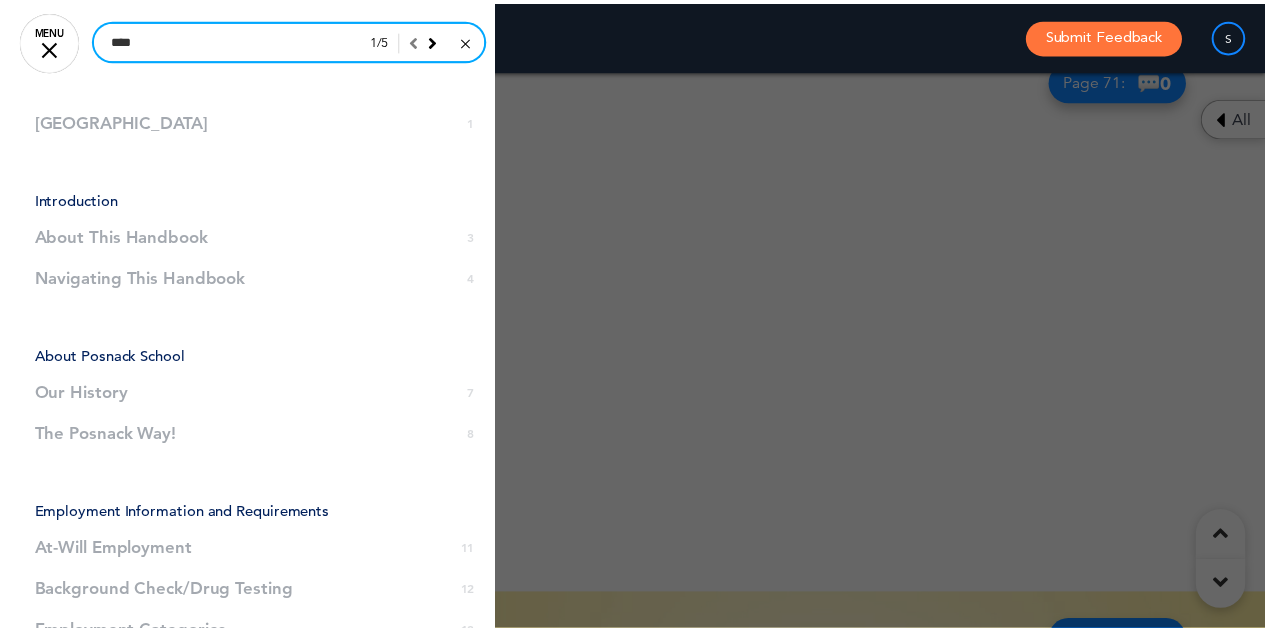 scroll, scrollTop: 16566, scrollLeft: 0, axis: vertical 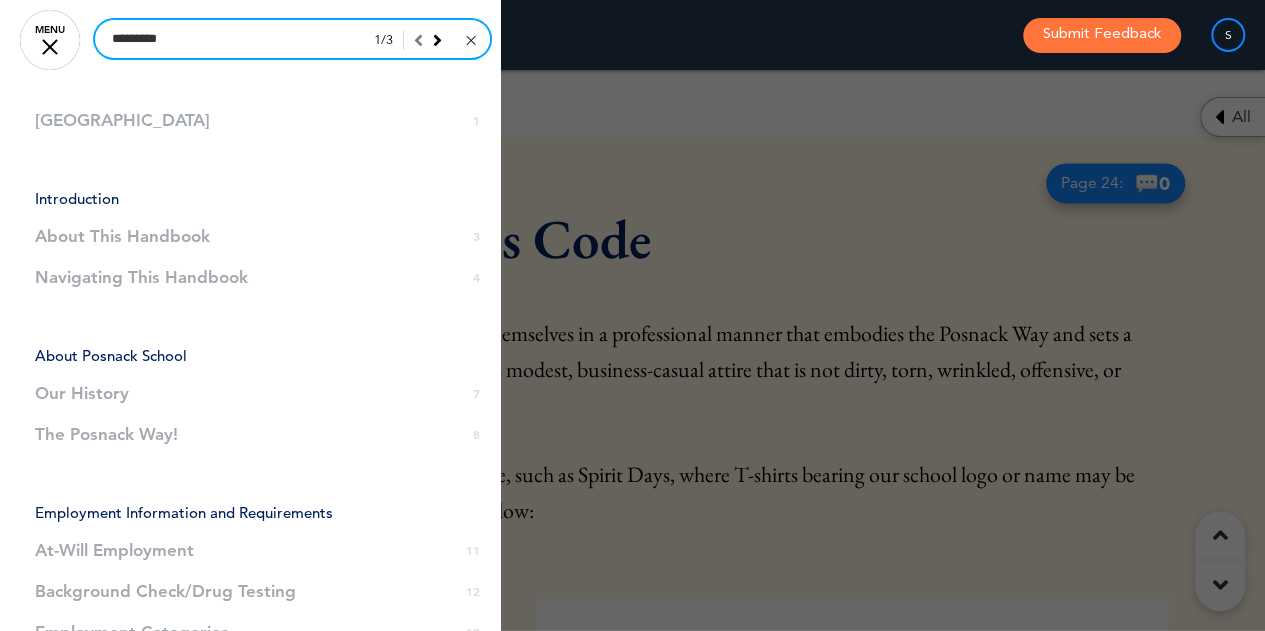 type on "*********" 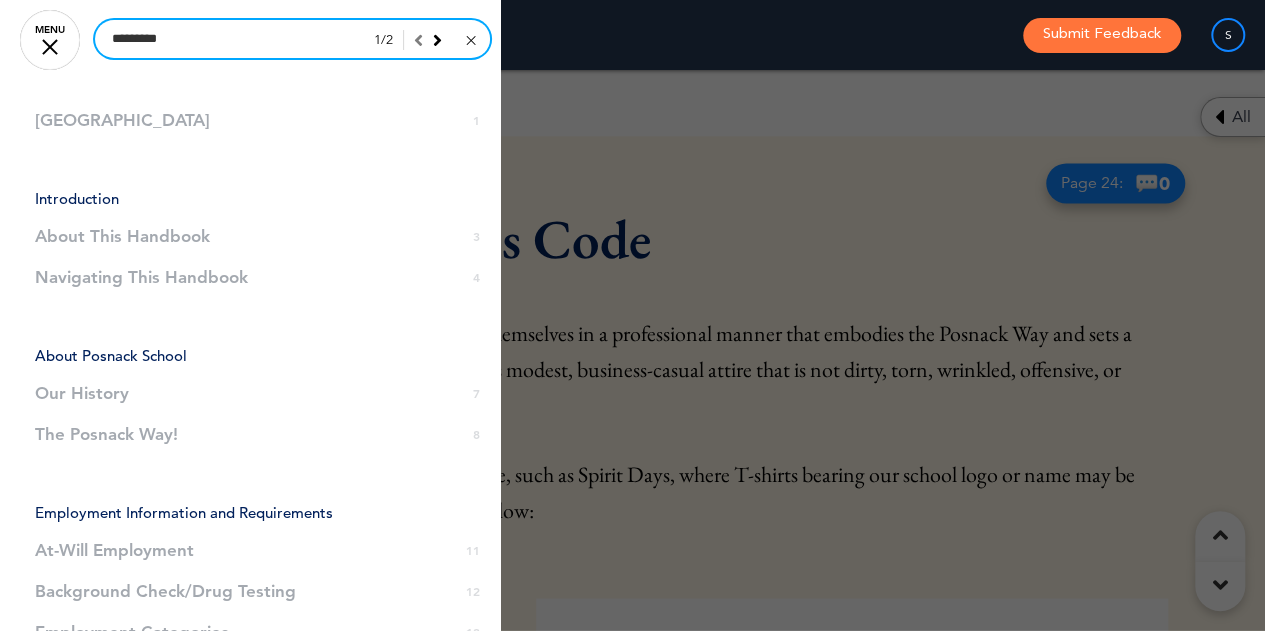 scroll, scrollTop: 33854, scrollLeft: 0, axis: vertical 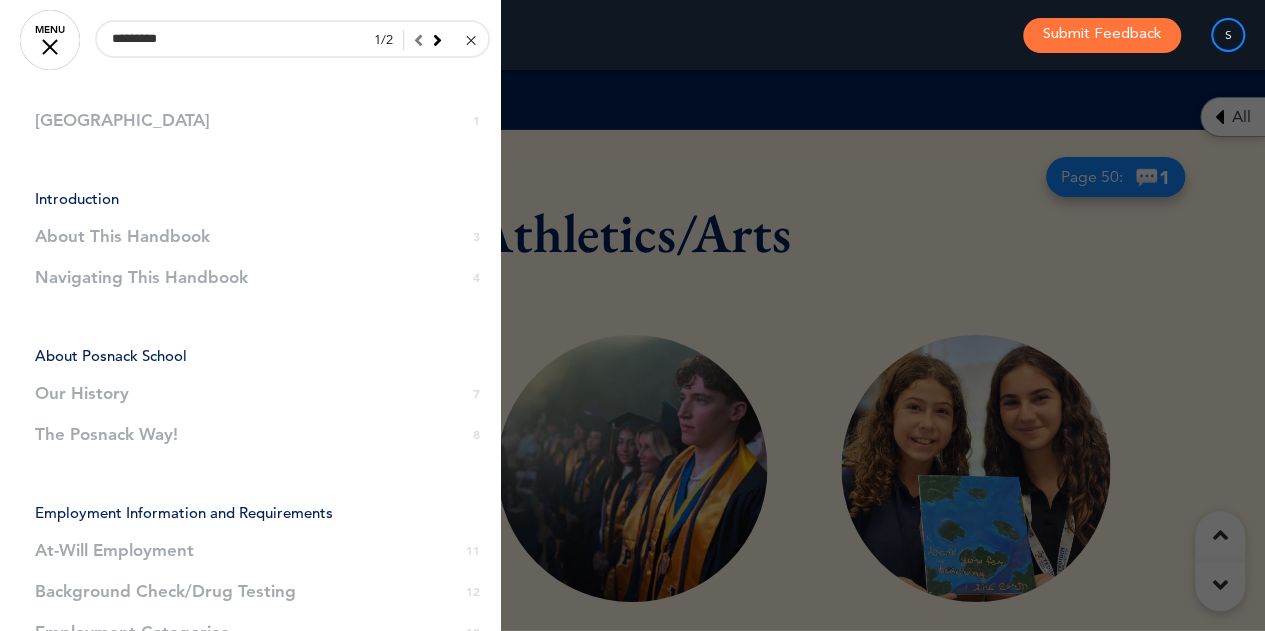 click at bounding box center [470, 40] 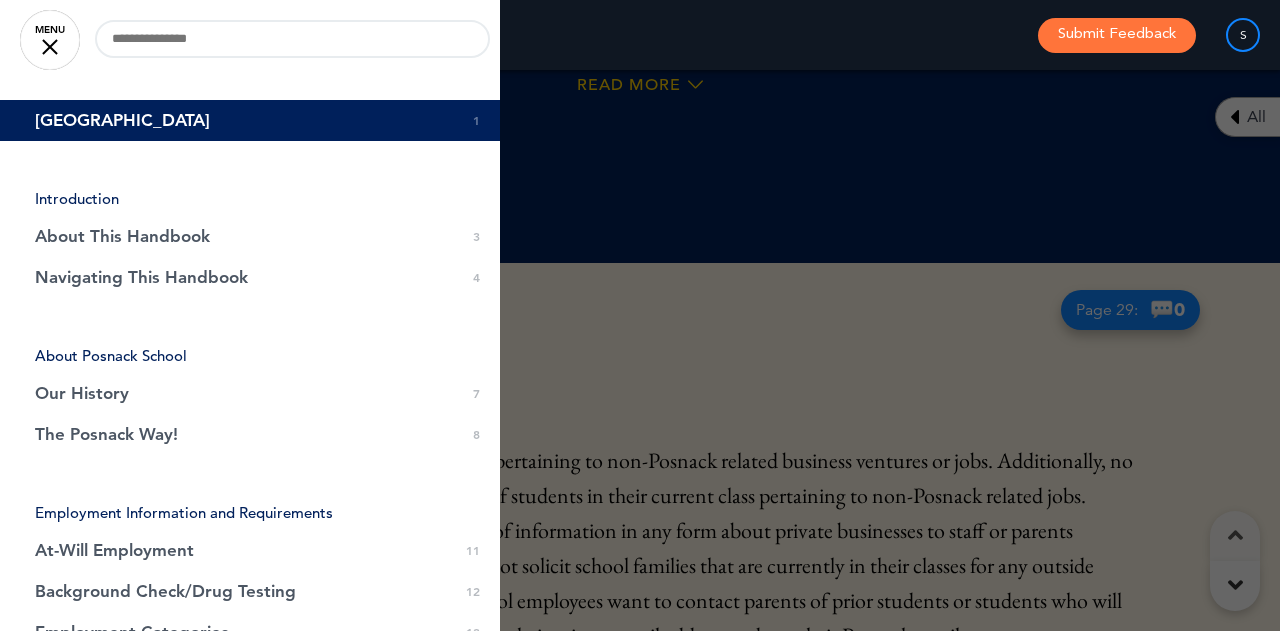 scroll, scrollTop: 0, scrollLeft: 0, axis: both 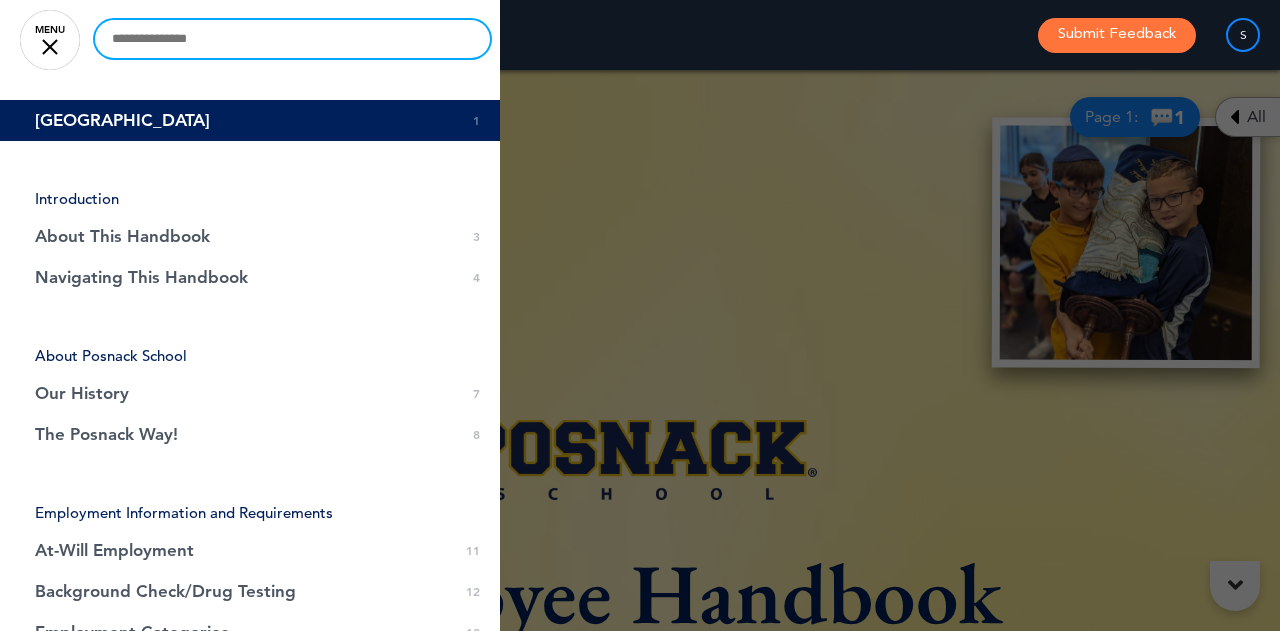click at bounding box center (292, 39) 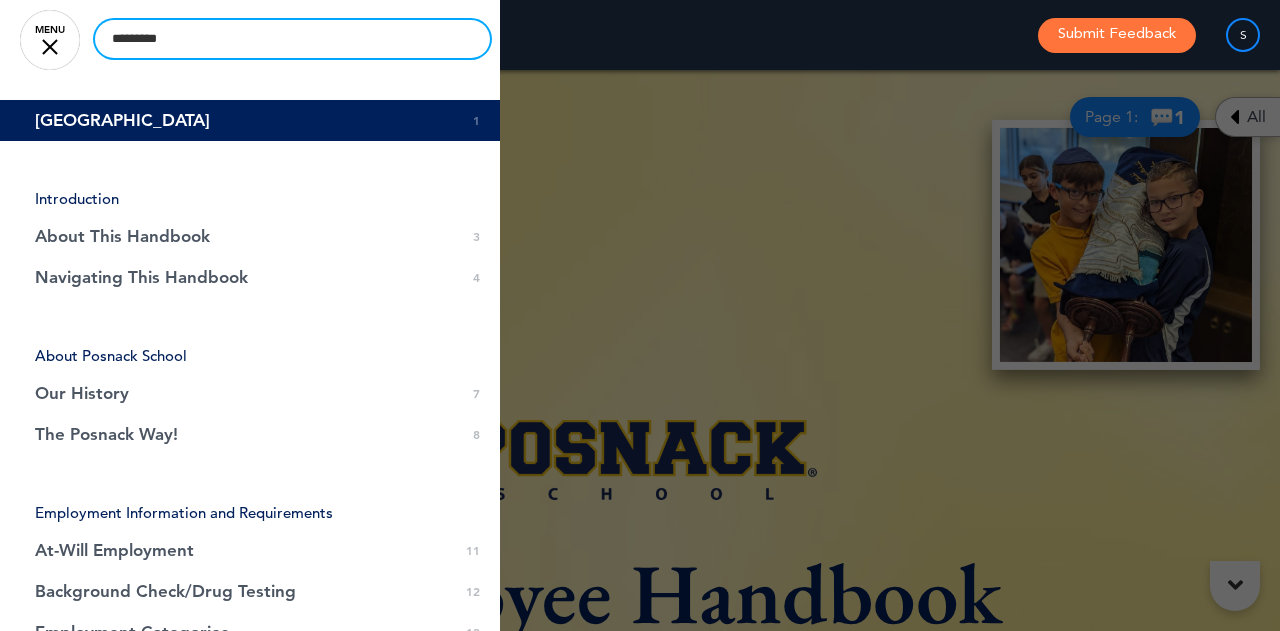 type on "*********" 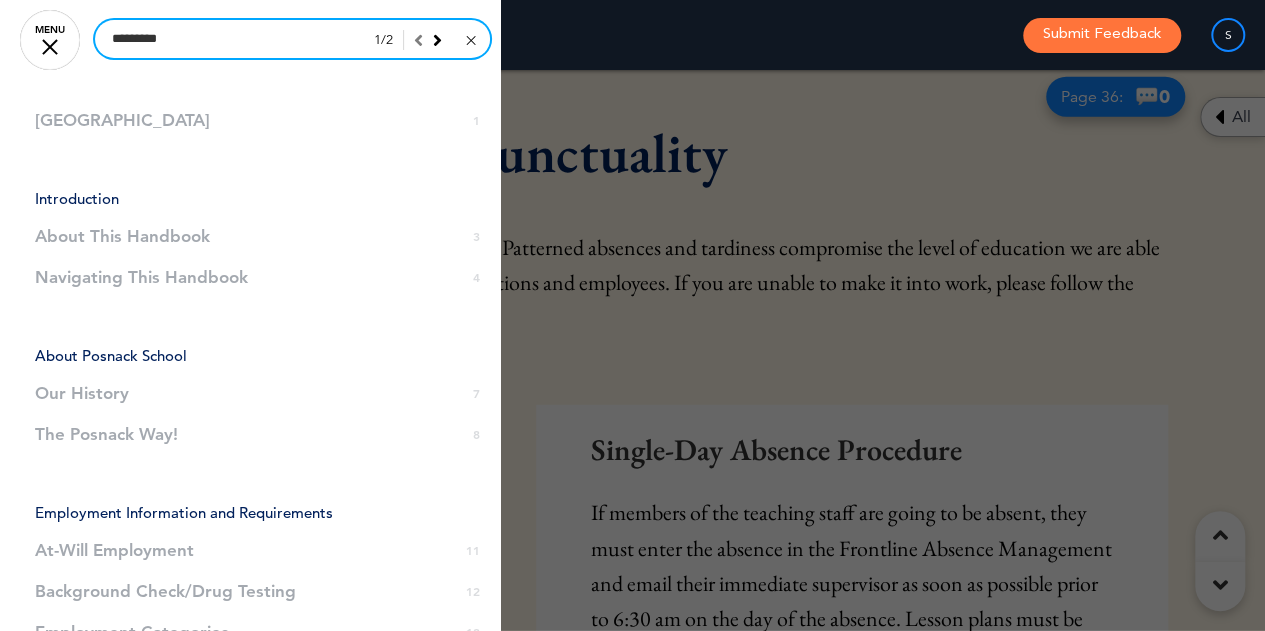 scroll, scrollTop: 33854, scrollLeft: 0, axis: vertical 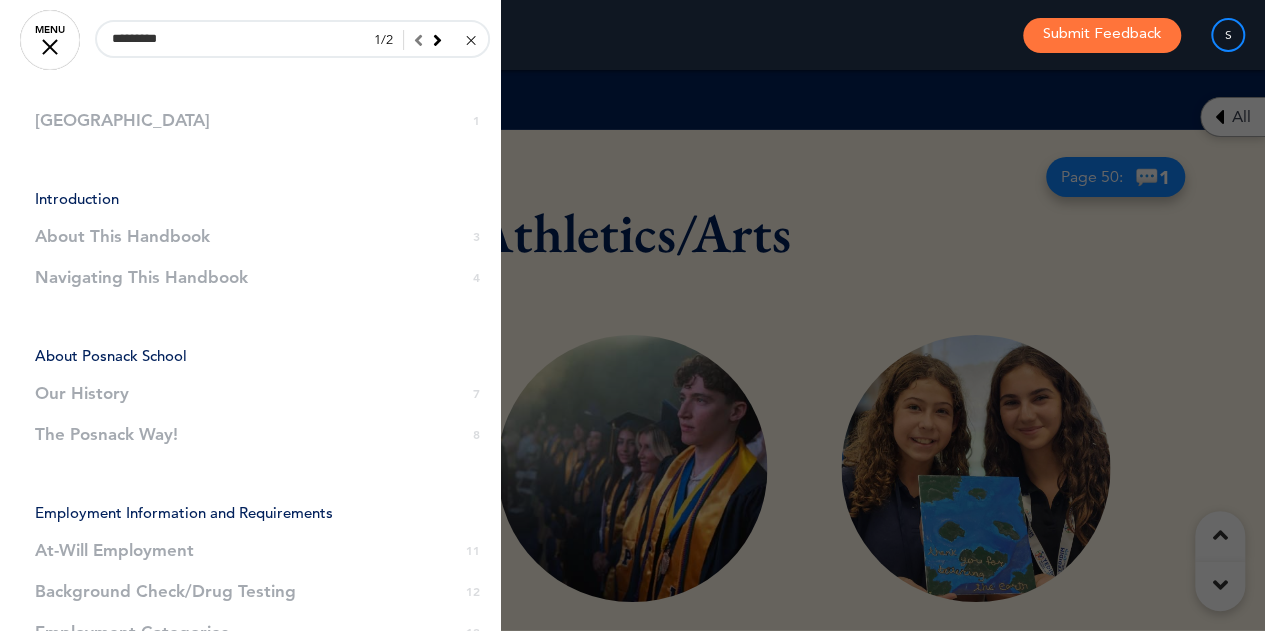 click at bounding box center (632, 315) 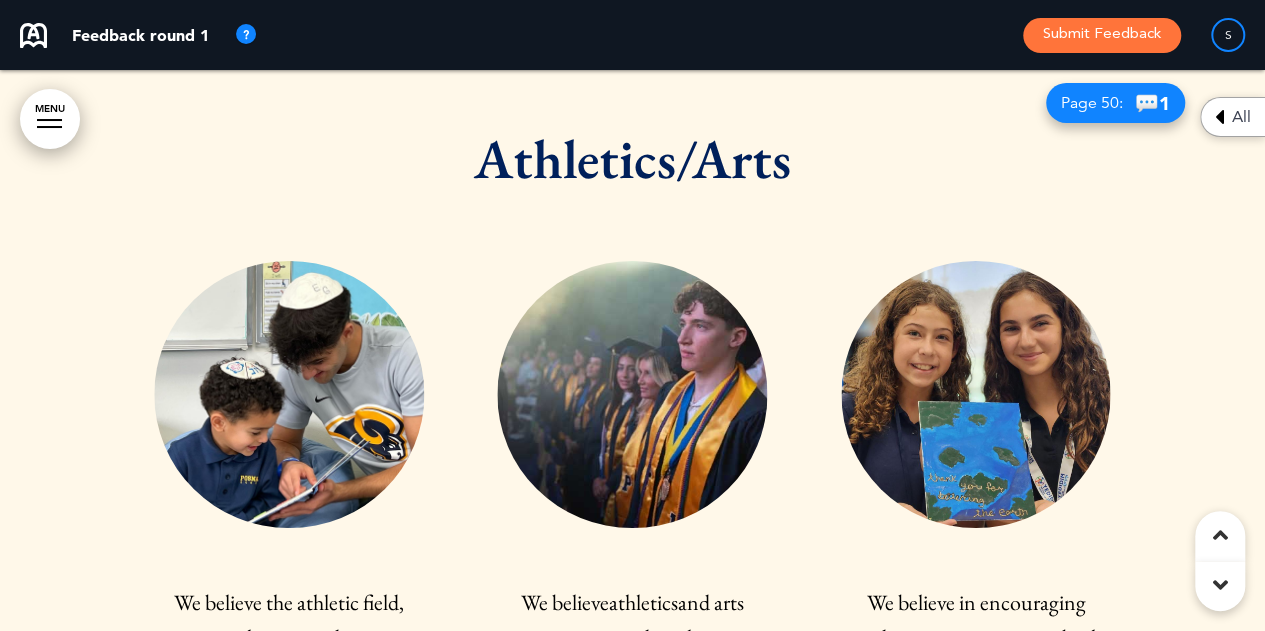 scroll, scrollTop: 33944, scrollLeft: 0, axis: vertical 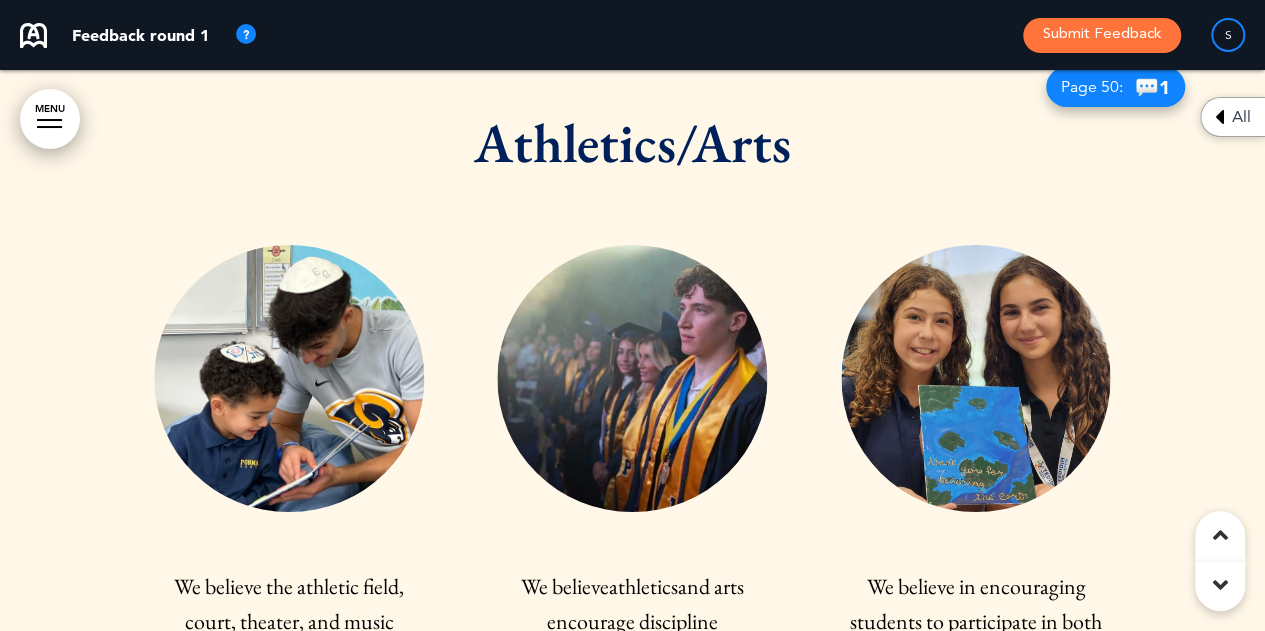 click at bounding box center [975, 378] 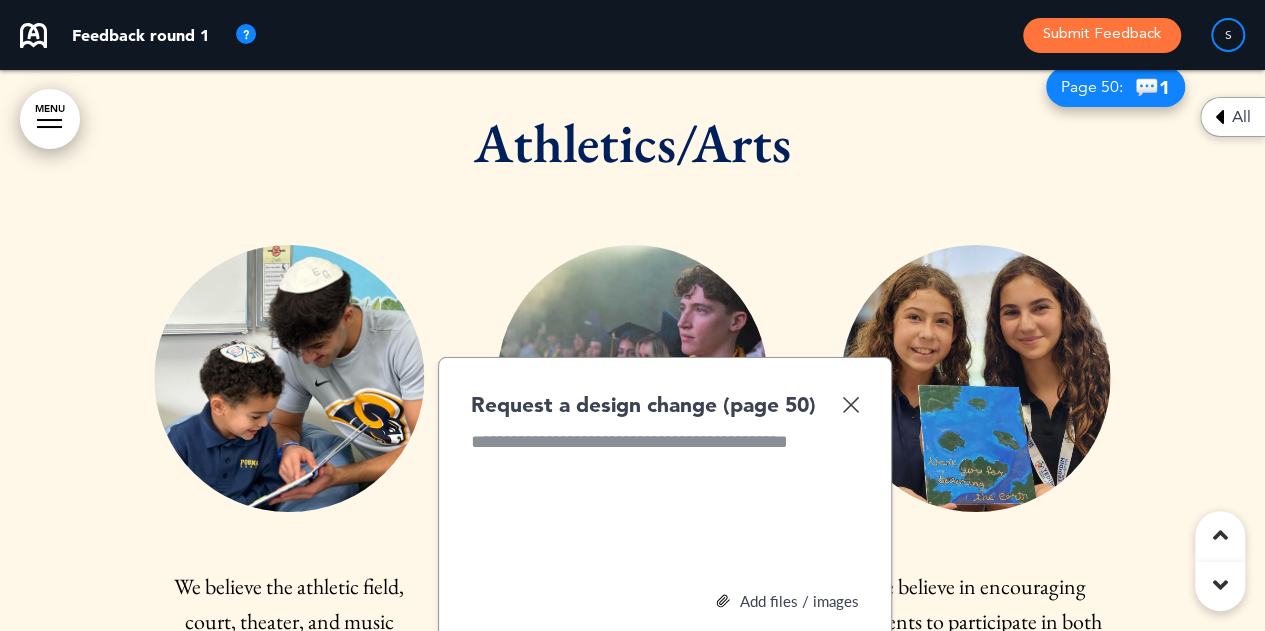 click on "Add files / images" at bounding box center [665, 601] 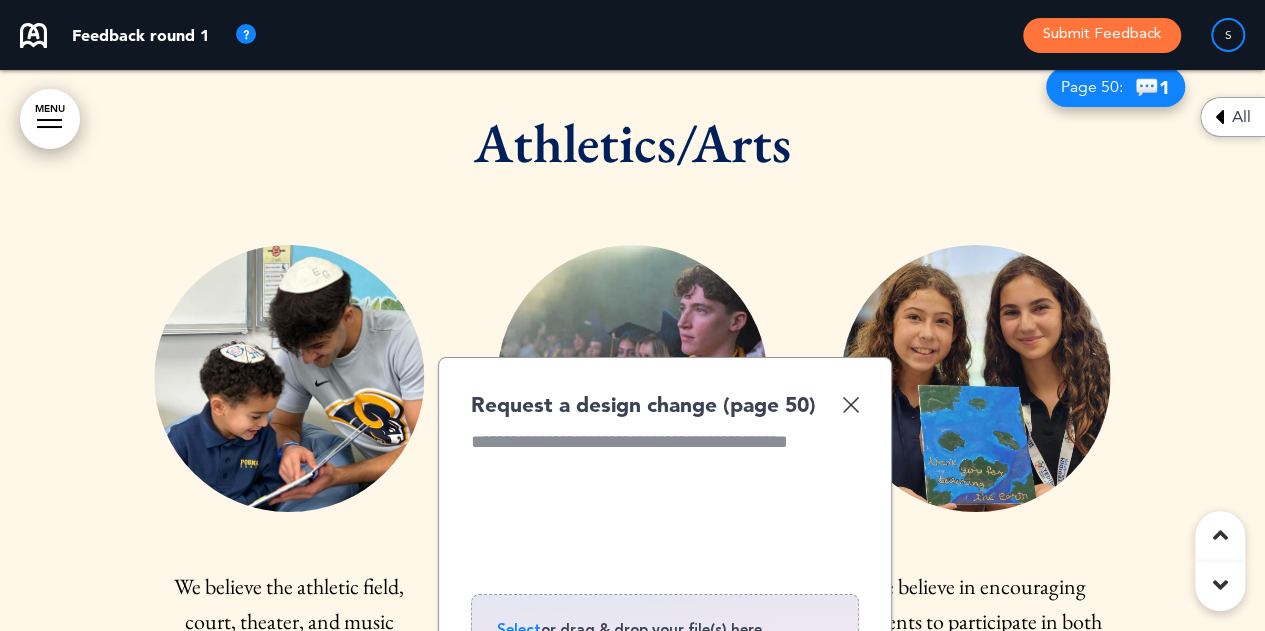 scroll, scrollTop: 34020, scrollLeft: 0, axis: vertical 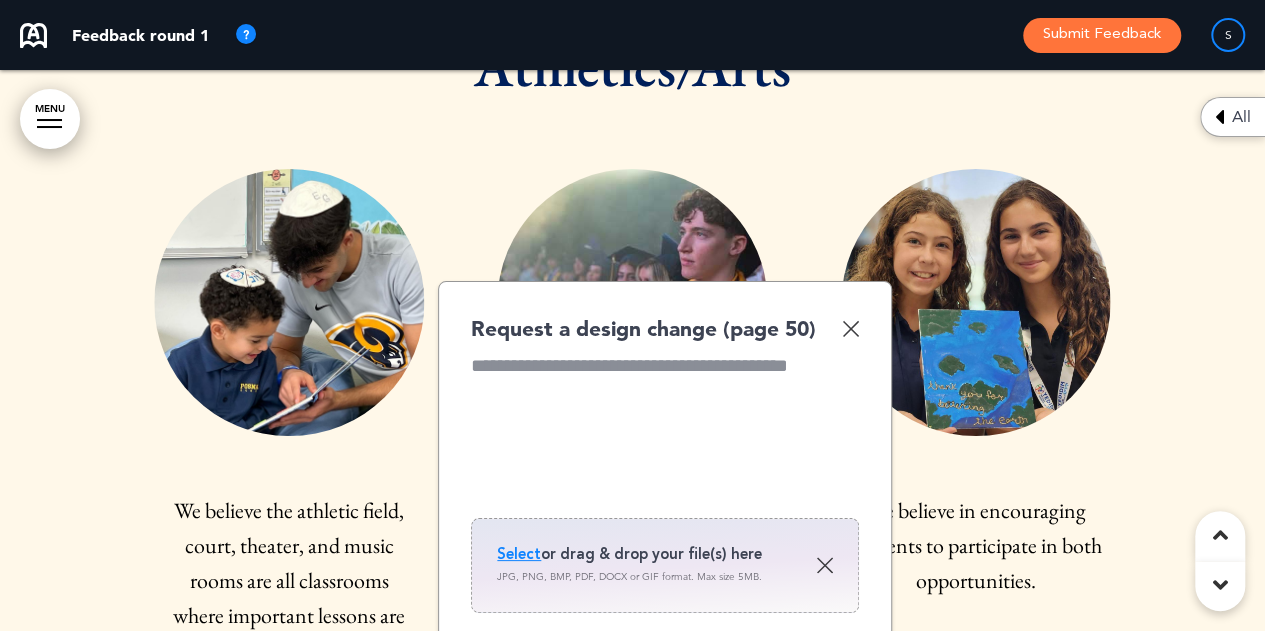click at bounding box center (850, 328) 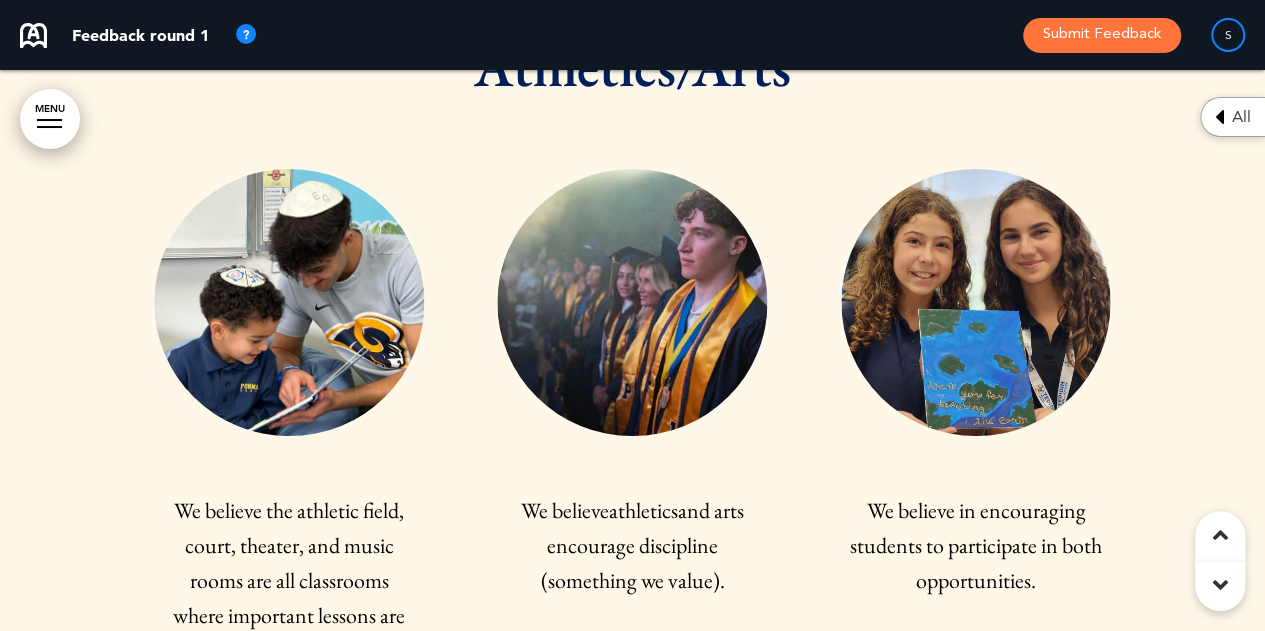 click at bounding box center [975, 302] 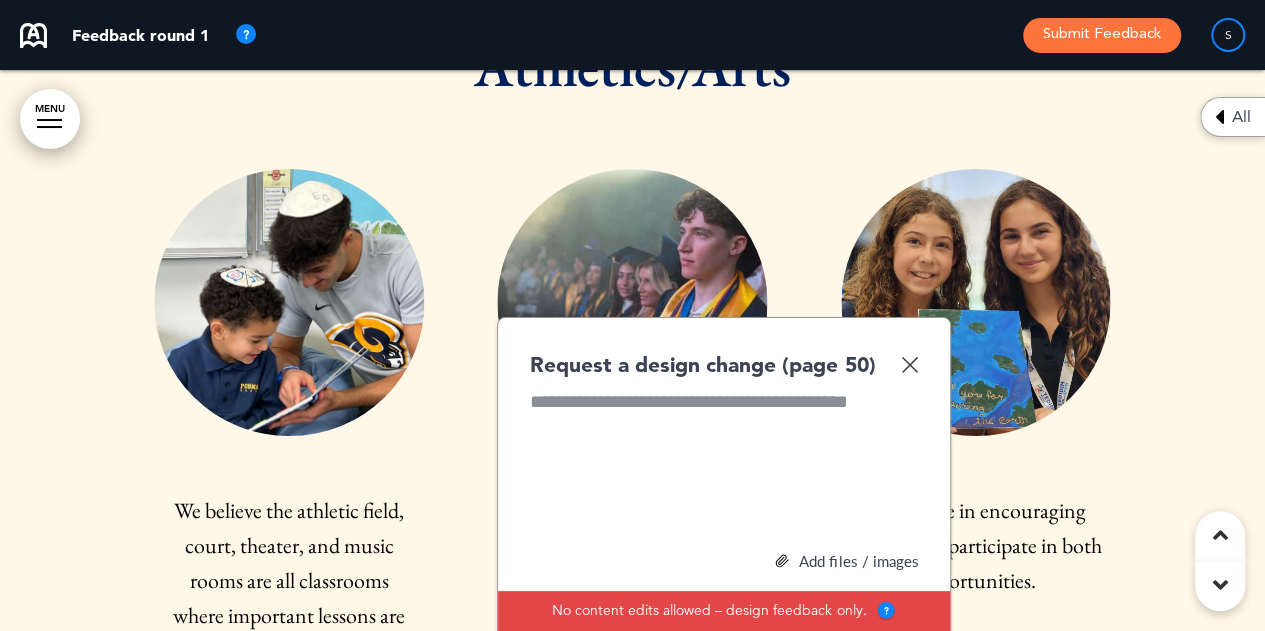 click on "Add files / images" at bounding box center [724, 561] 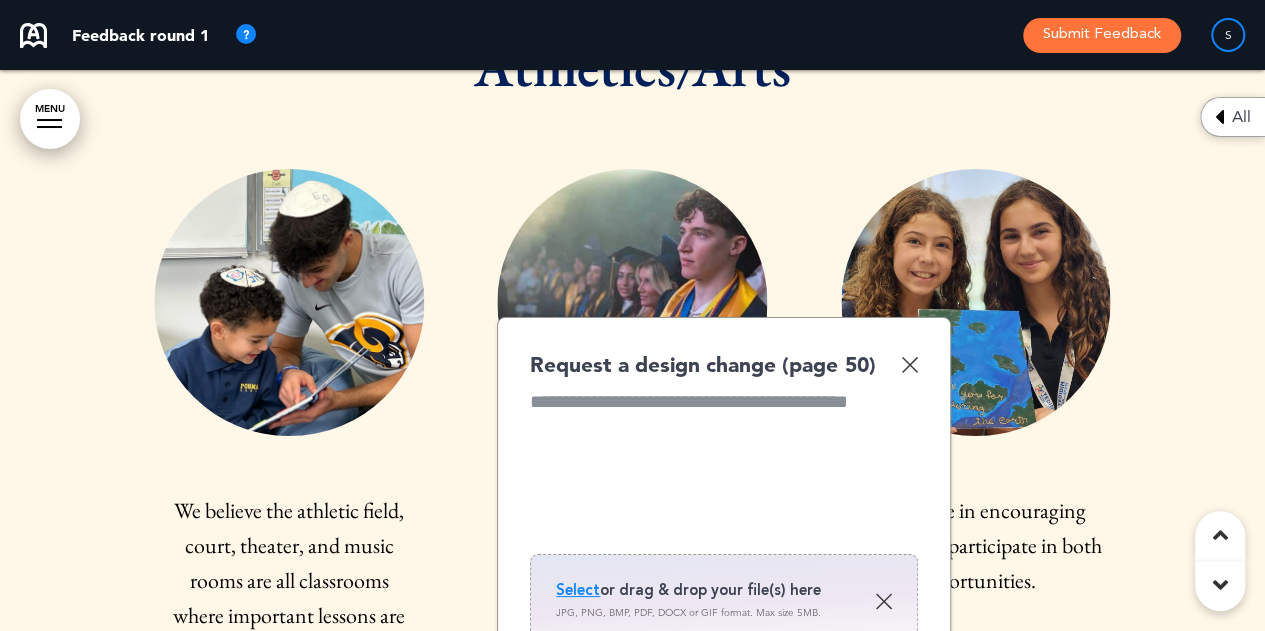 click on "Select" at bounding box center (578, 590) 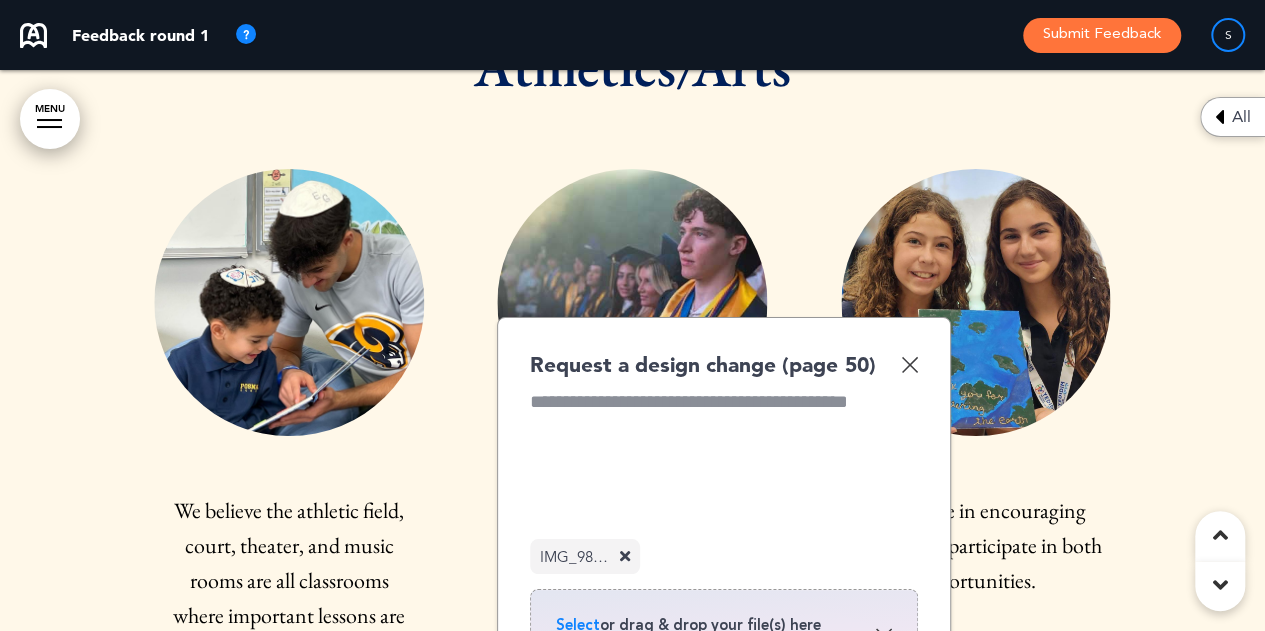 click at bounding box center (724, 464) 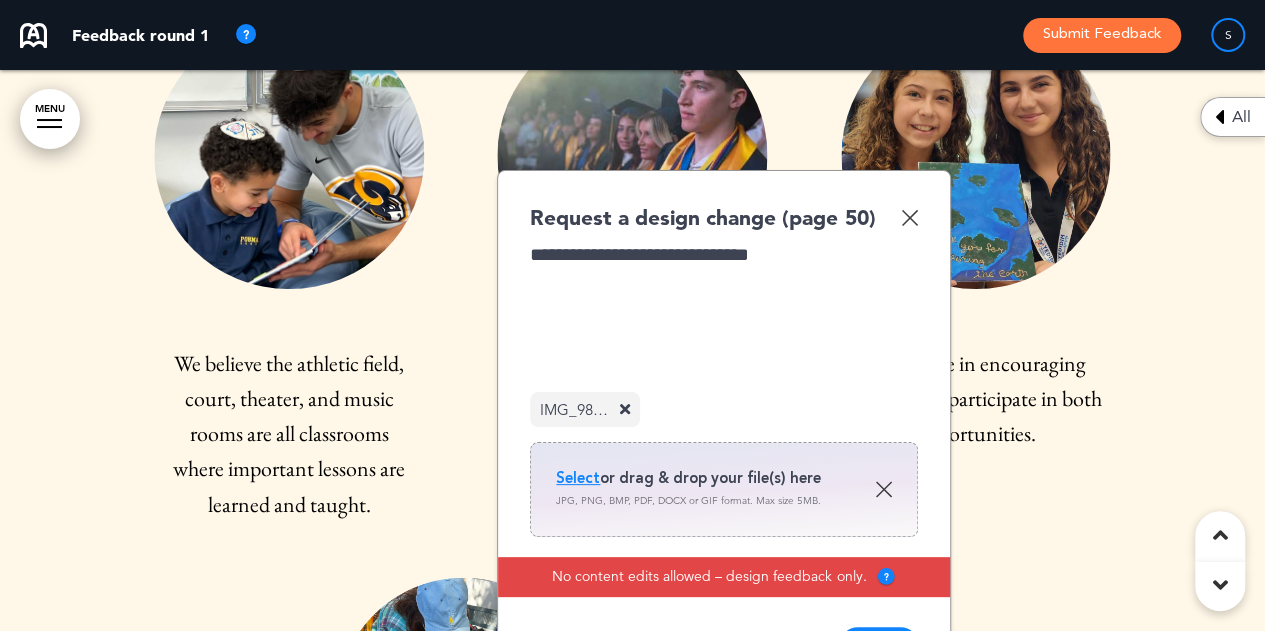 scroll, scrollTop: 34179, scrollLeft: 0, axis: vertical 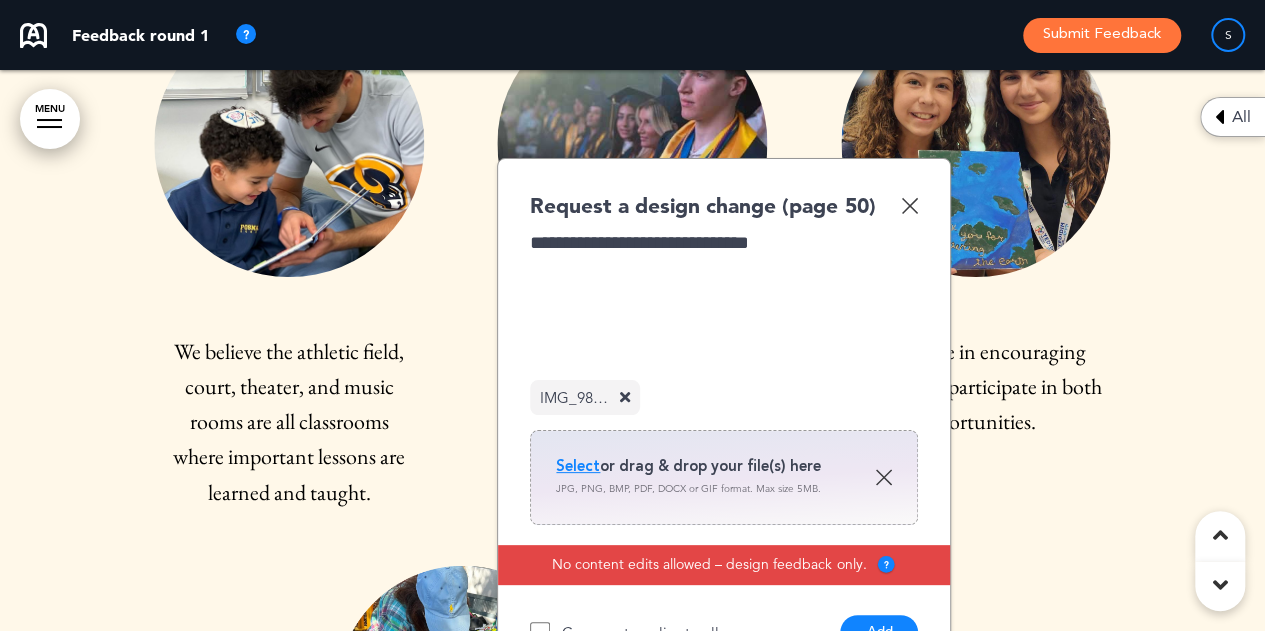 click on "Add" at bounding box center (879, 632) 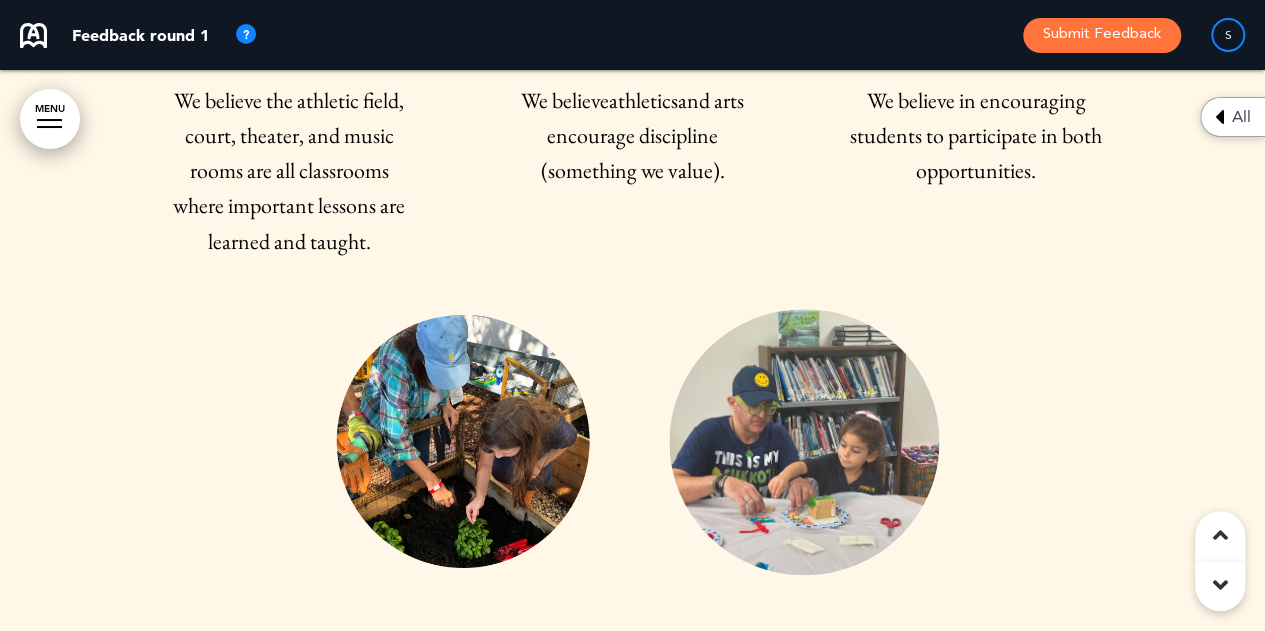 scroll, scrollTop: 34431, scrollLeft: 0, axis: vertical 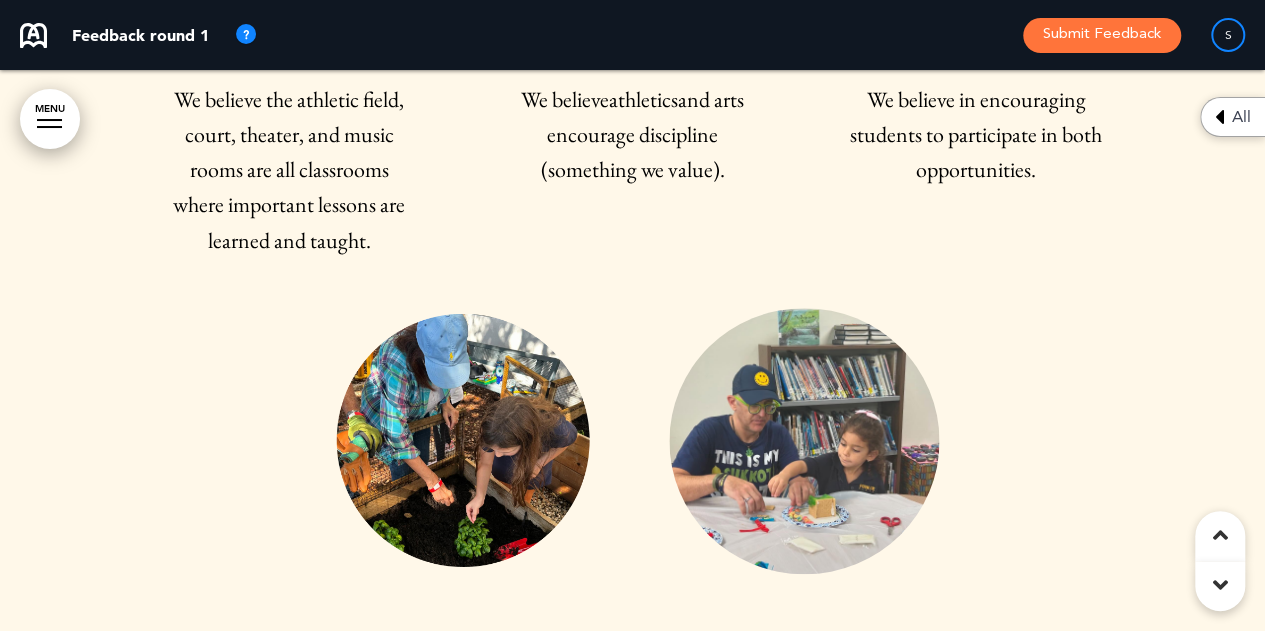 click at bounding box center [460, 441] 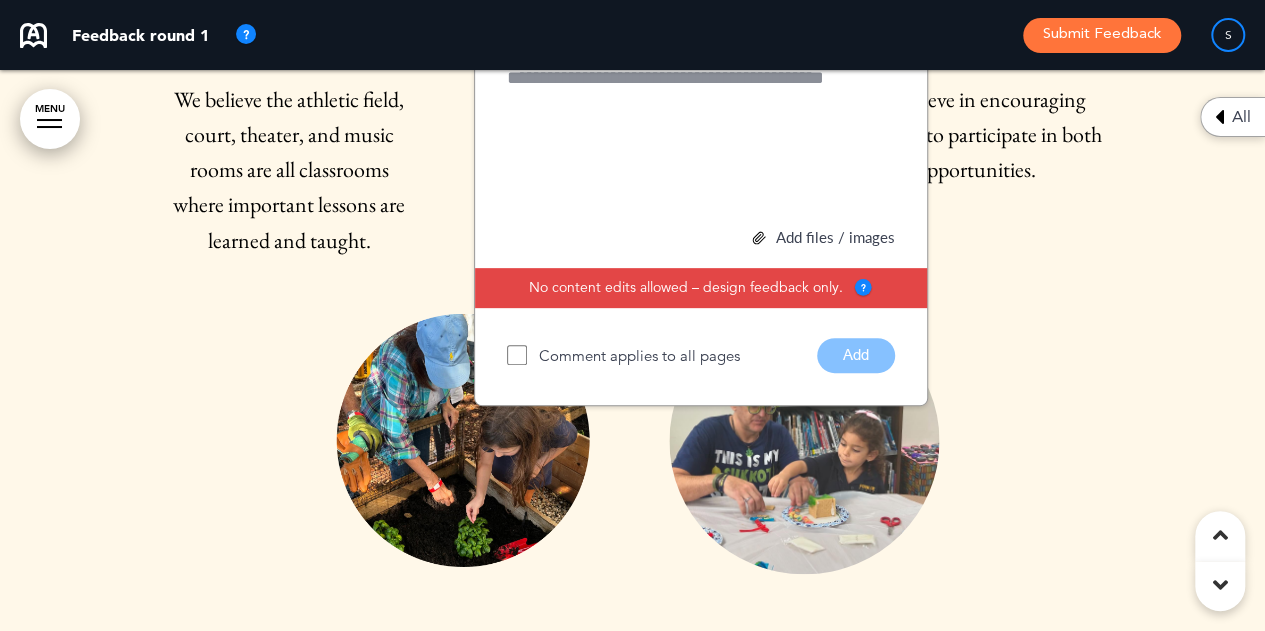 click on "We believe the athletic field, court, theater, and music rooms are all classrooms where important lessons are learned and taught.
We believe  athletics  and arts encourage discipline (something we value).
We believe in encouraging students to participate in both opportunities.
We believe students who participate in these activities are NOT taking away from their academics but ADDING to them.
We expect our employees to promote and support the school's beliefs." at bounding box center (633, 282) 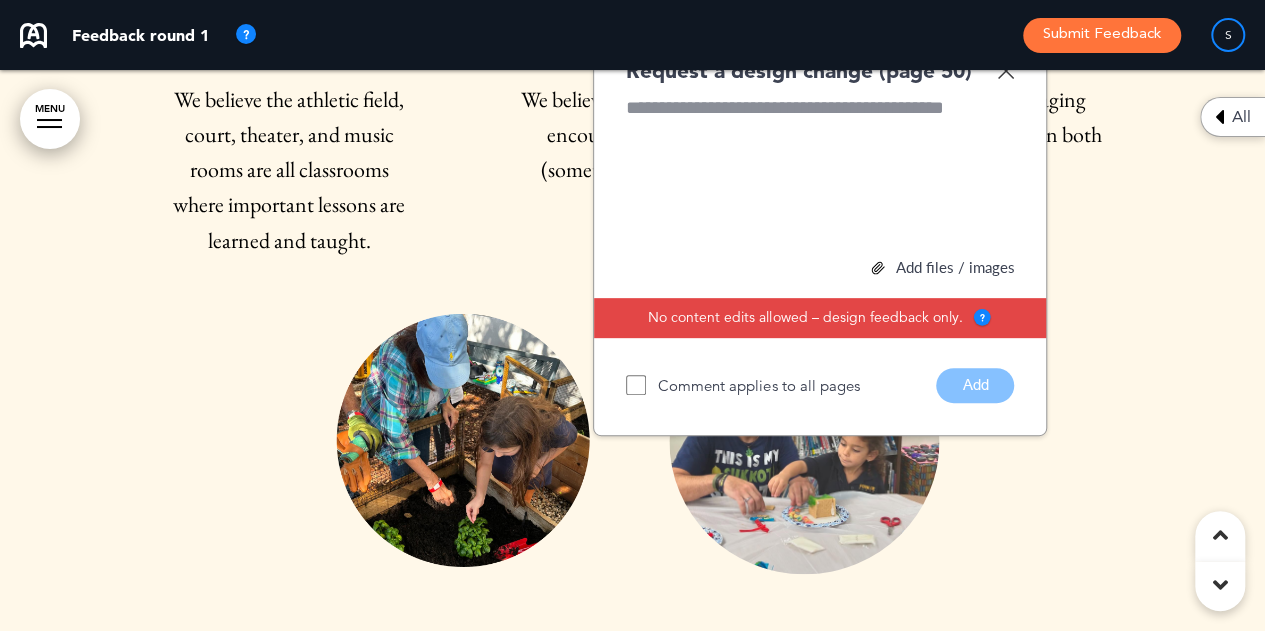 click at bounding box center (803, 441) 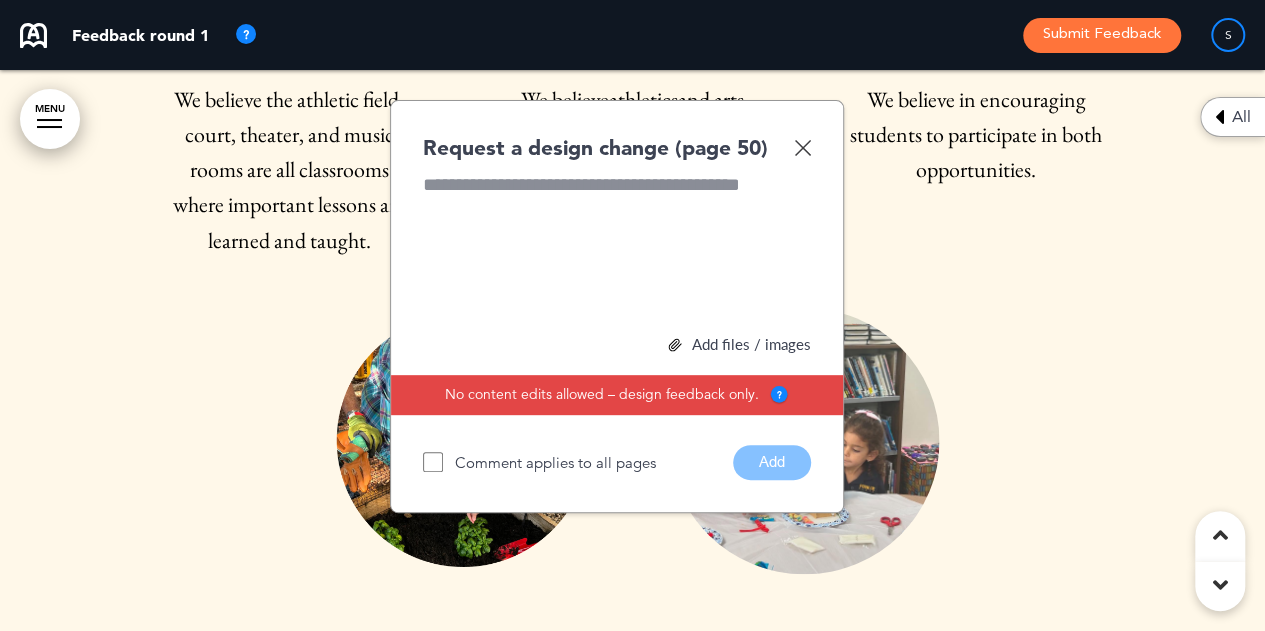scroll, scrollTop: 34253, scrollLeft: 0, axis: vertical 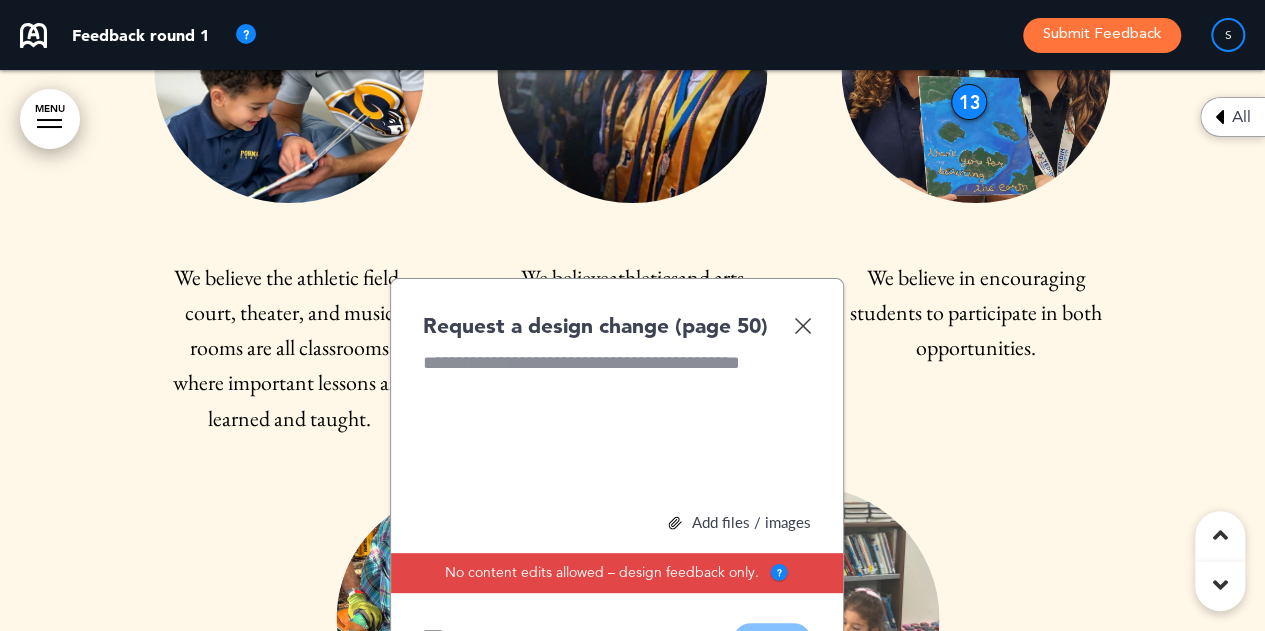 click at bounding box center (802, 325) 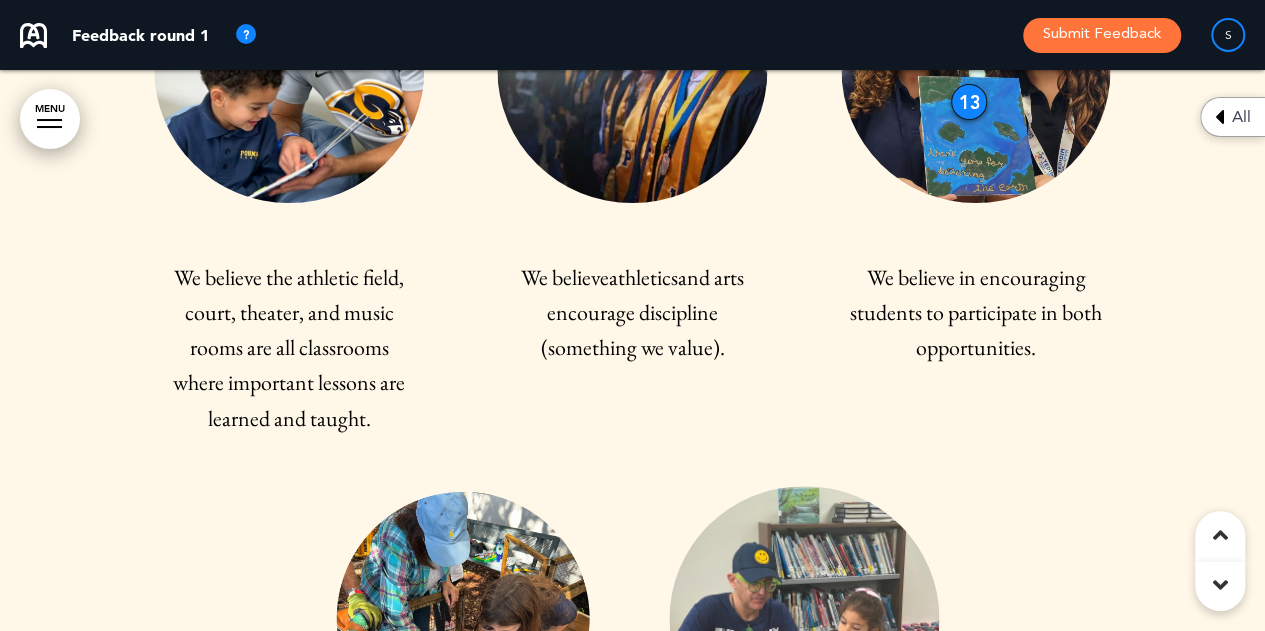 click at bounding box center [803, 619] 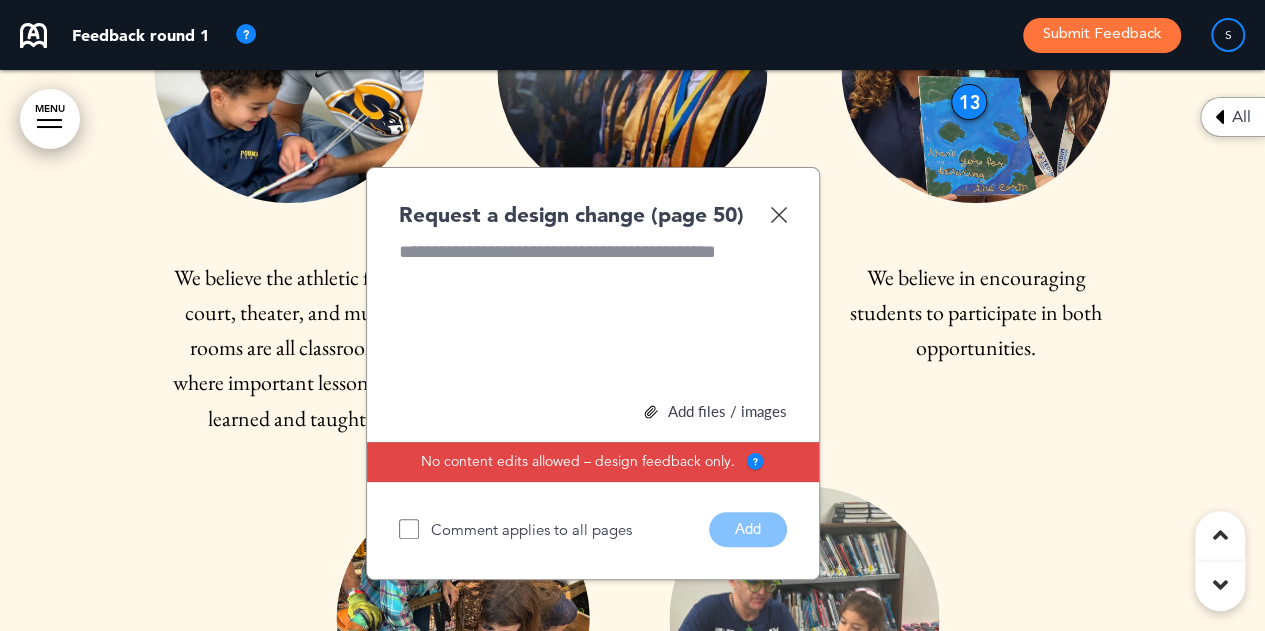 click on "Add files / images" at bounding box center [593, 411] 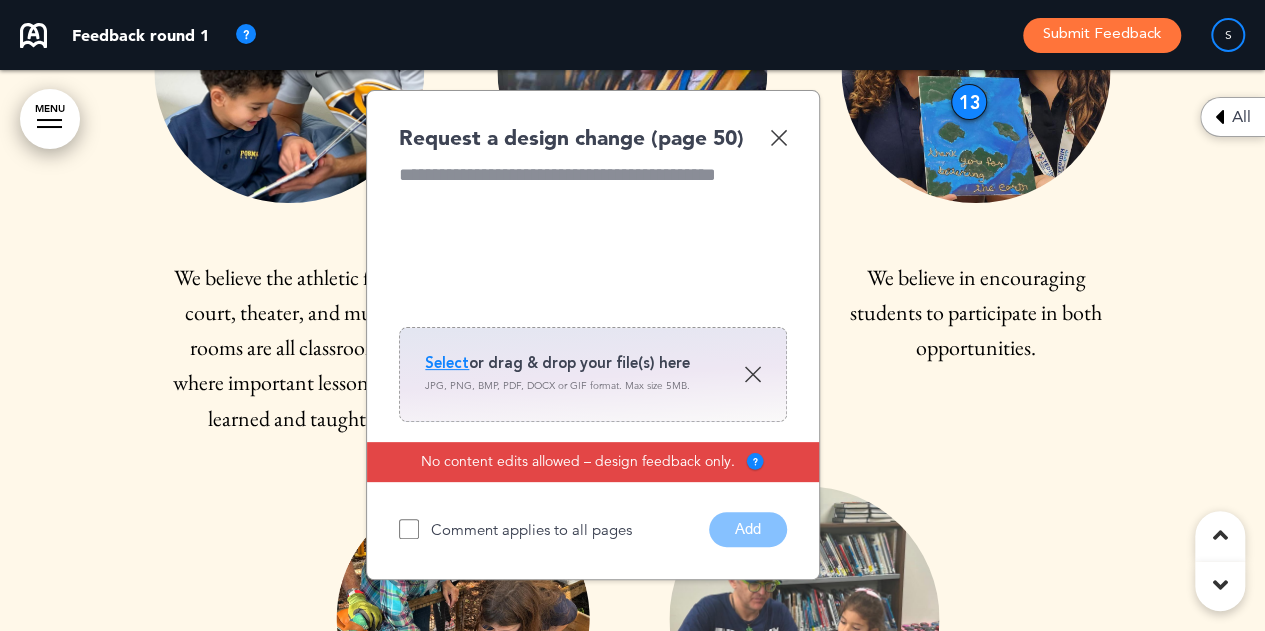 click on "Select" at bounding box center [447, 363] 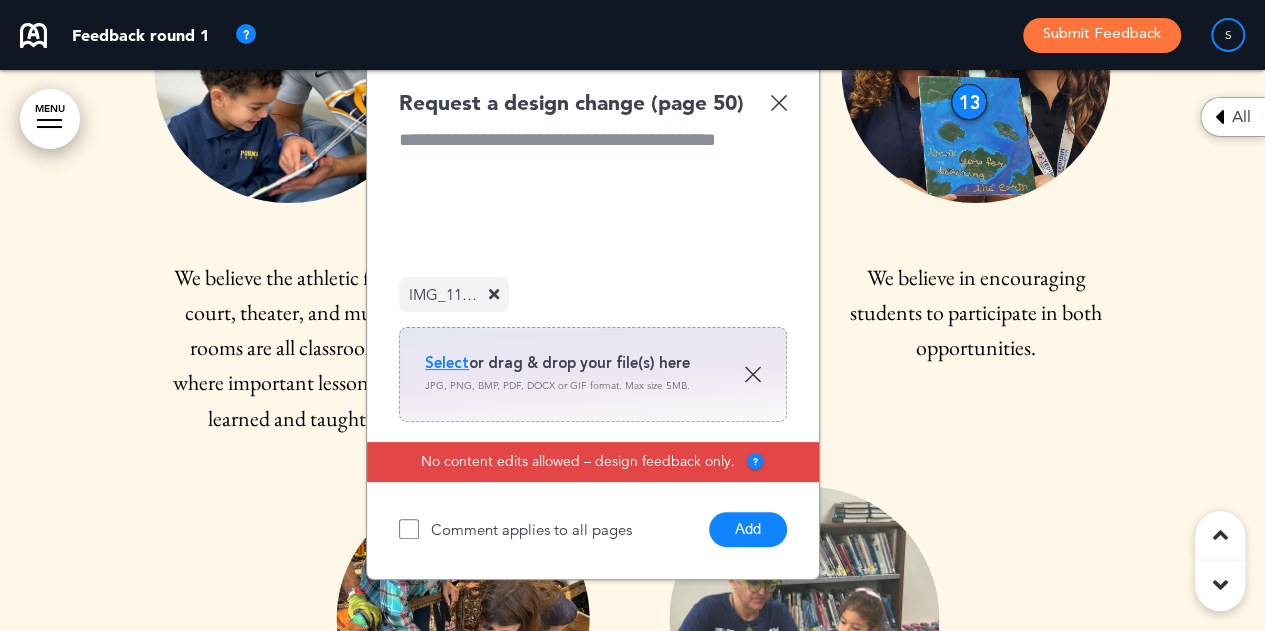 click at bounding box center [593, 202] 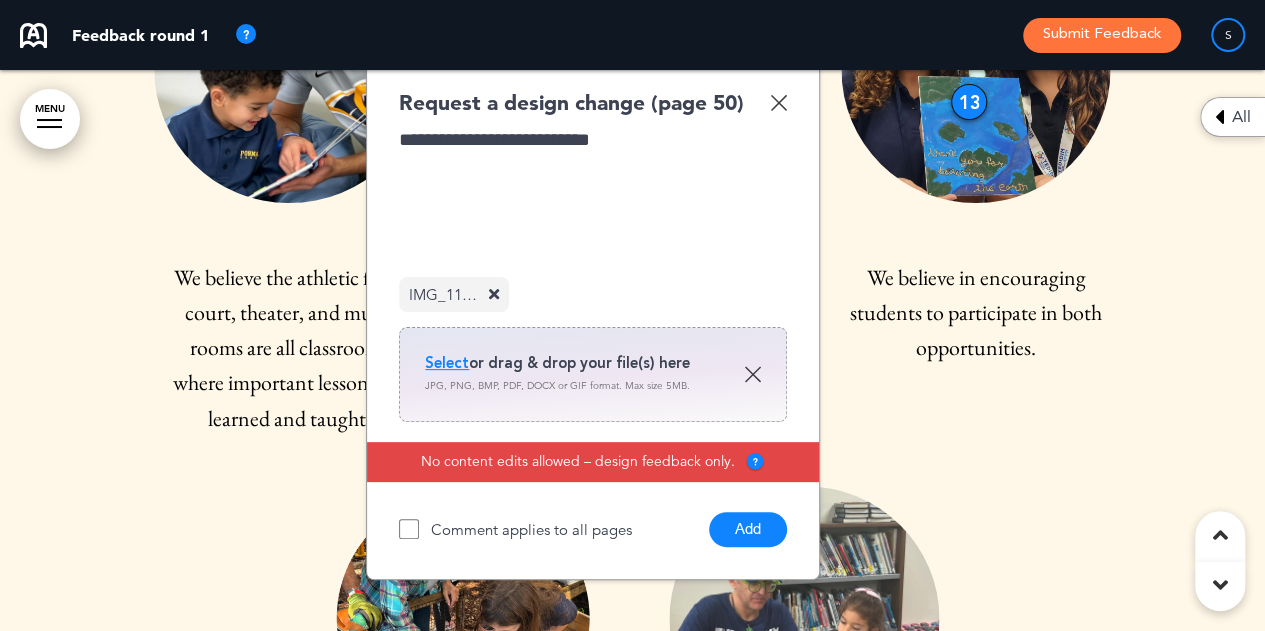 click on "Add" at bounding box center (748, 529) 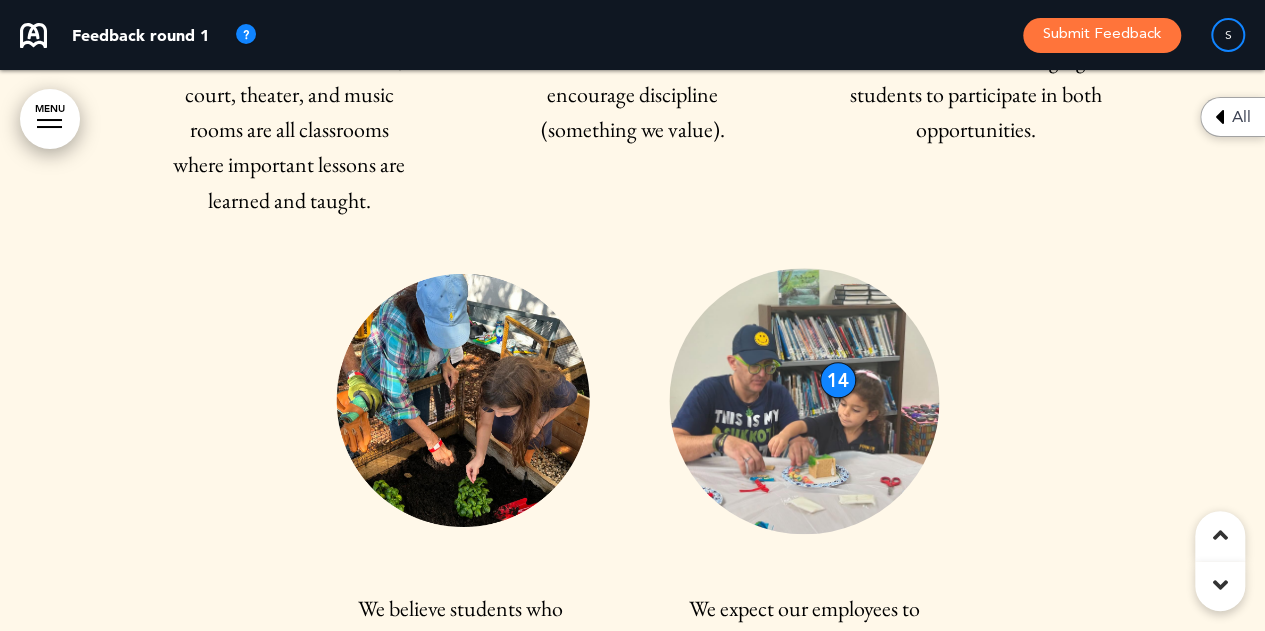 scroll, scrollTop: 34473, scrollLeft: 0, axis: vertical 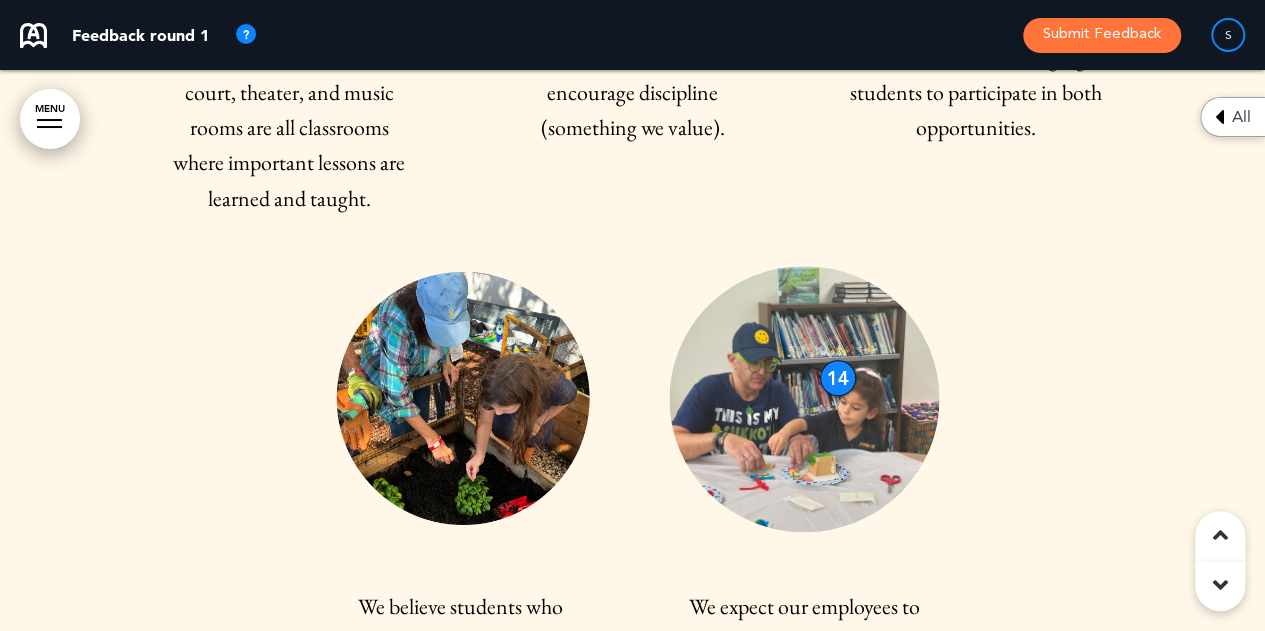click at bounding box center [460, 399] 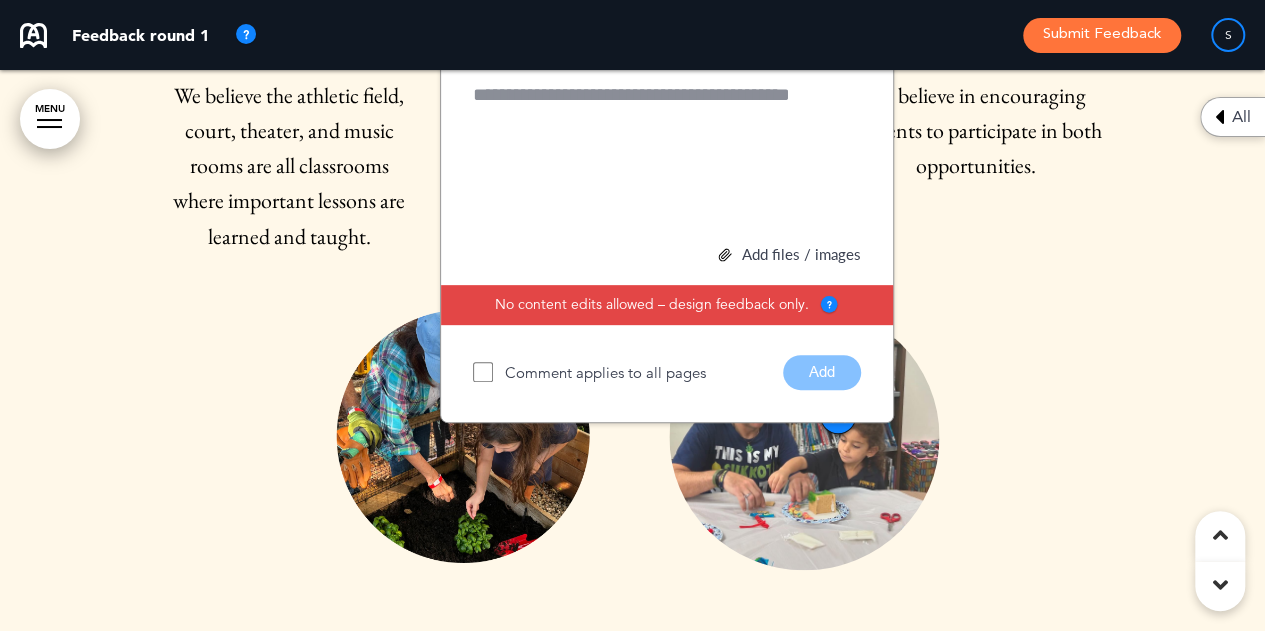 scroll, scrollTop: 34434, scrollLeft: 0, axis: vertical 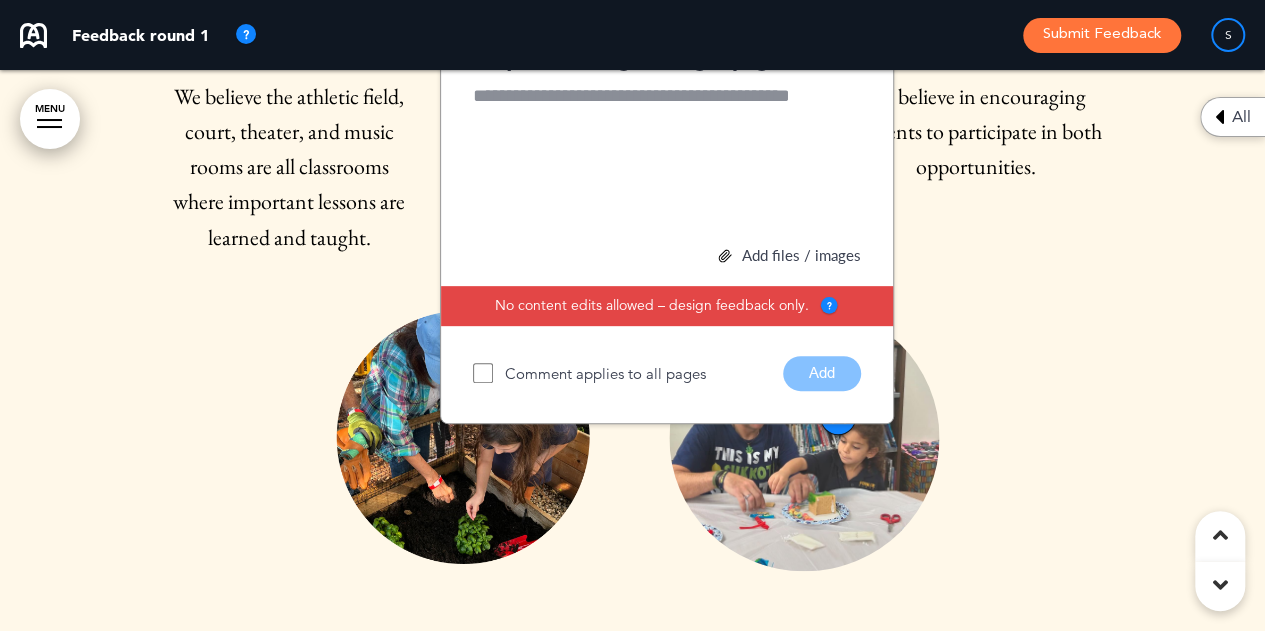 click on "Add files / images" at bounding box center (667, 255) 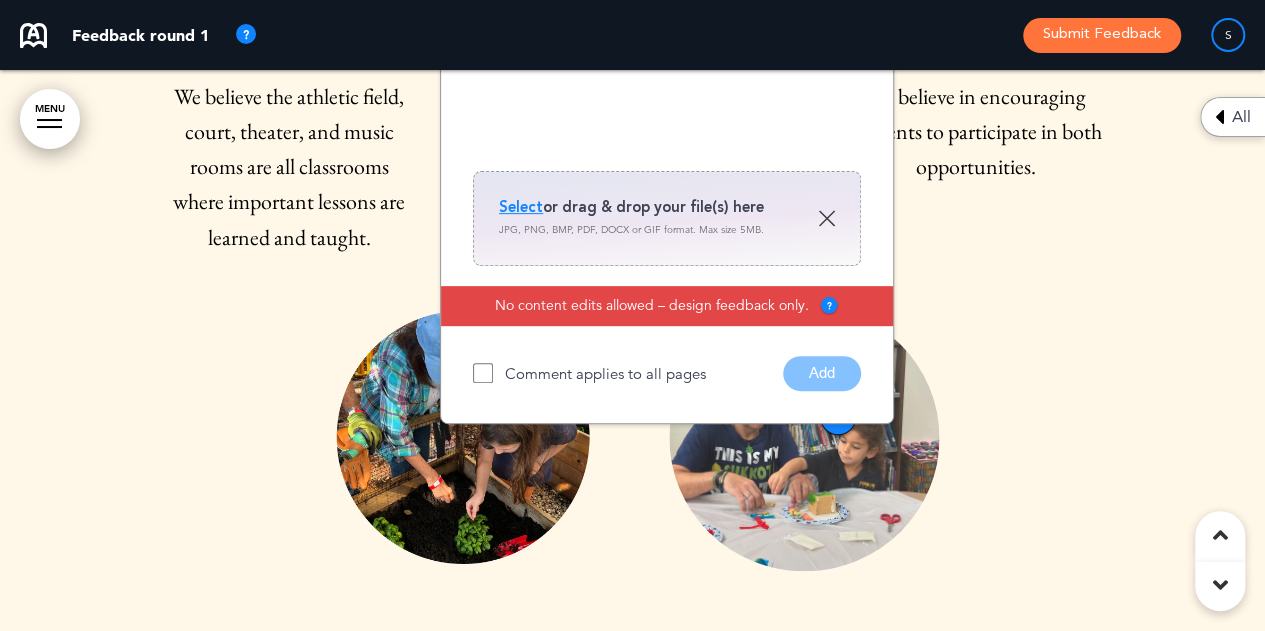 scroll, scrollTop: 34306, scrollLeft: 0, axis: vertical 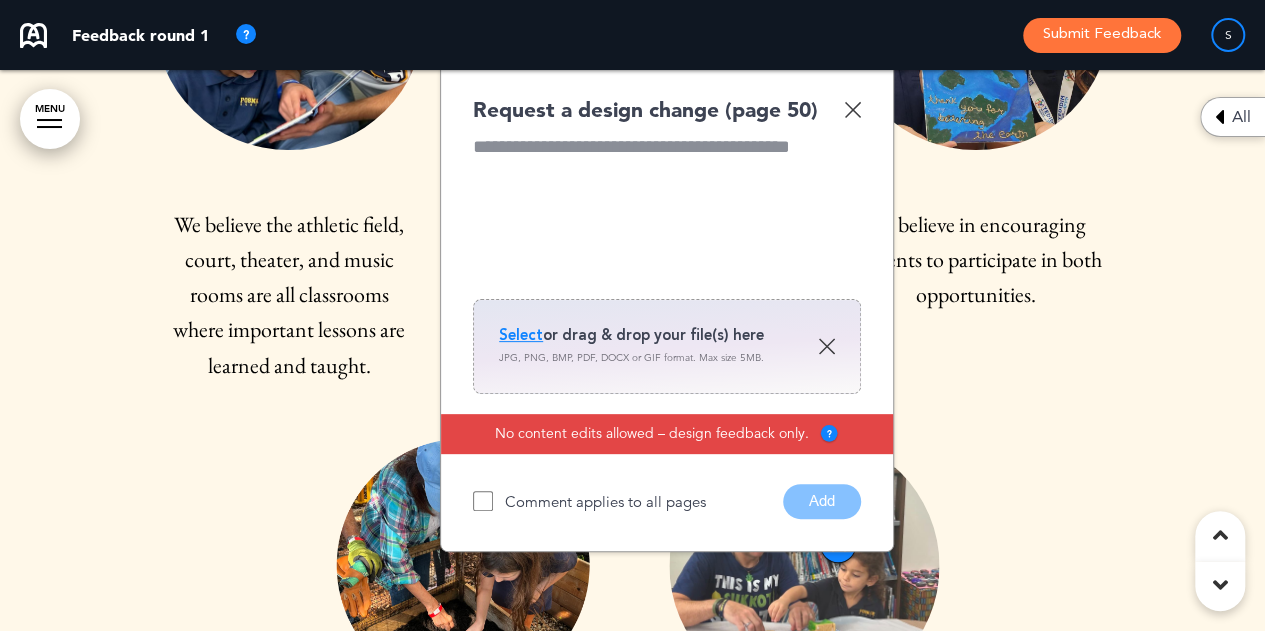 click on "Select" at bounding box center (521, 335) 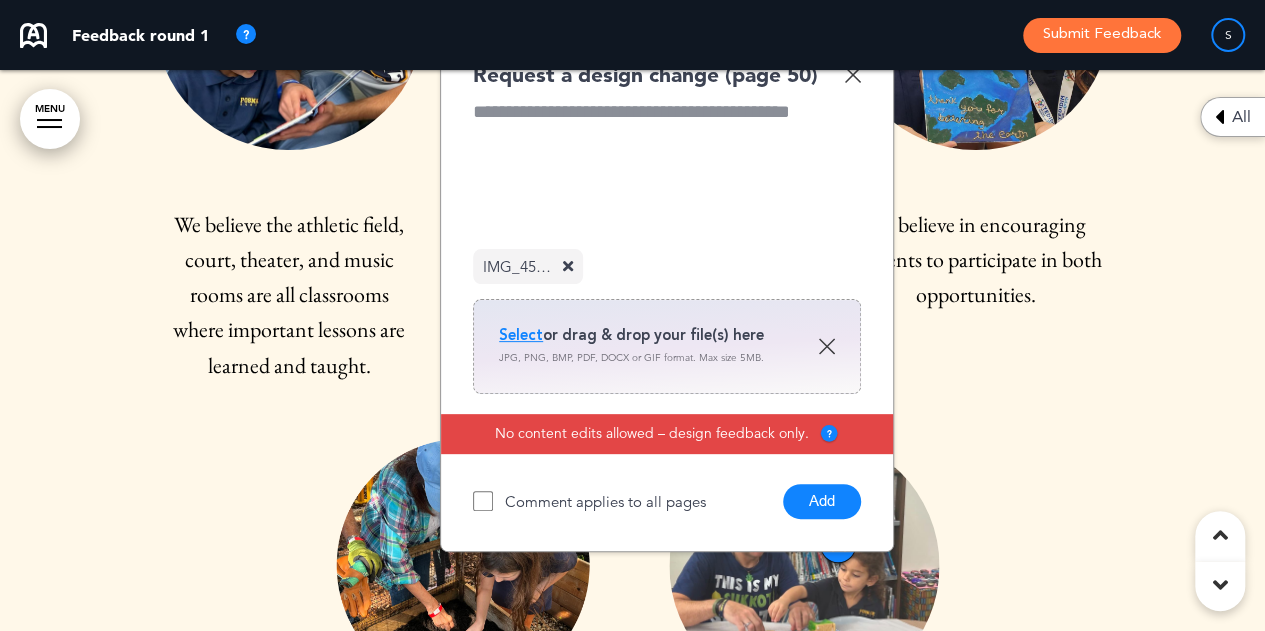 click on "Add" at bounding box center (822, 501) 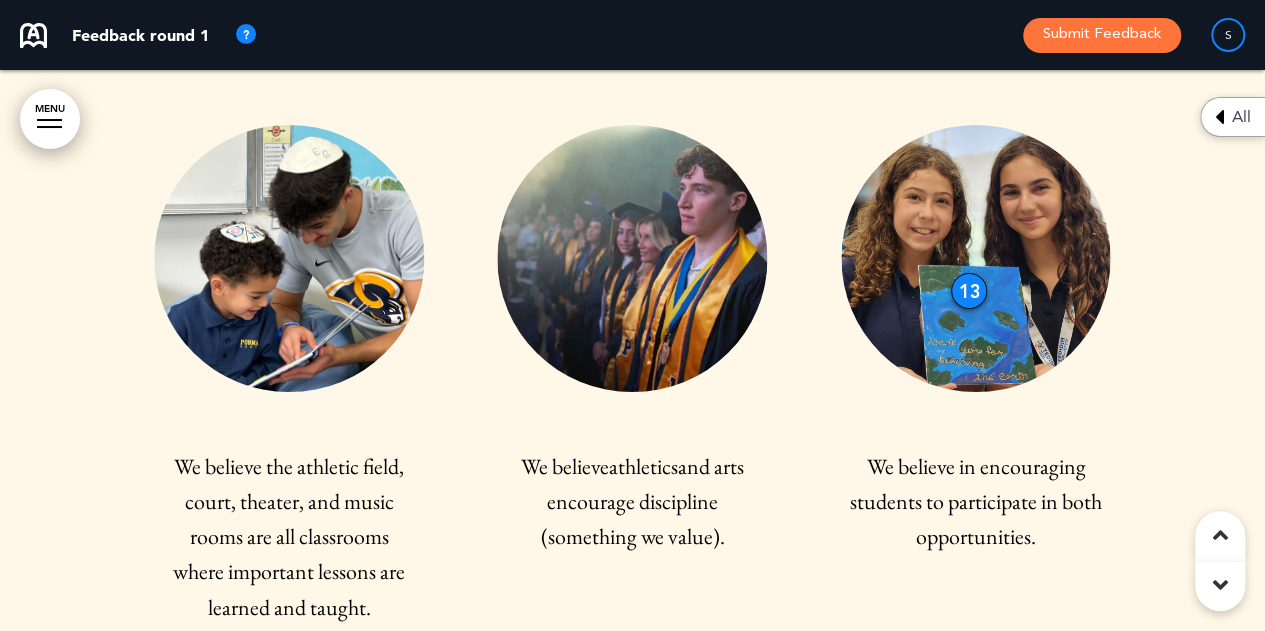 scroll, scrollTop: 34045, scrollLeft: 0, axis: vertical 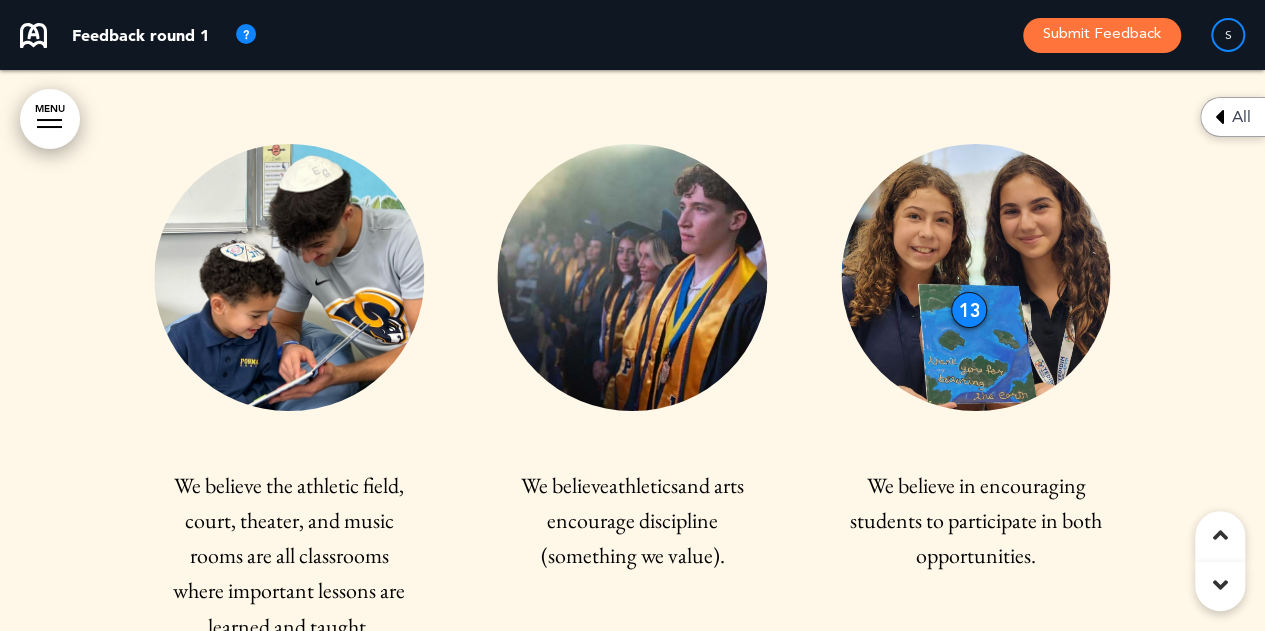 click at bounding box center [288, 277] 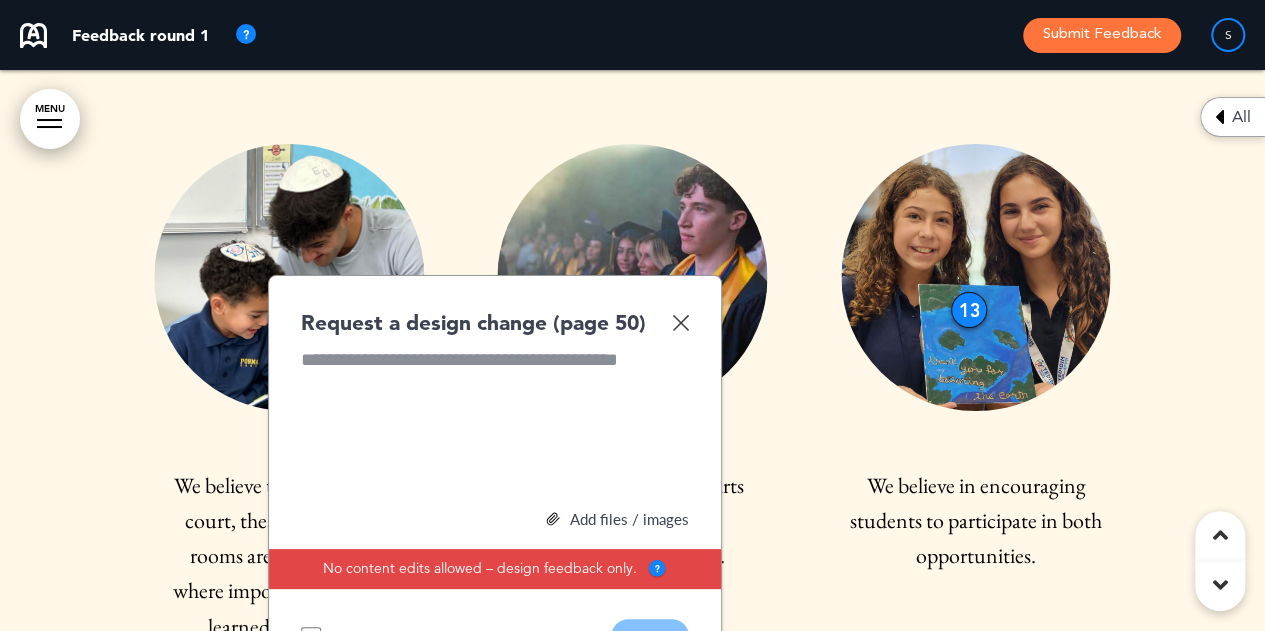 click on "Add files / images" at bounding box center [495, 519] 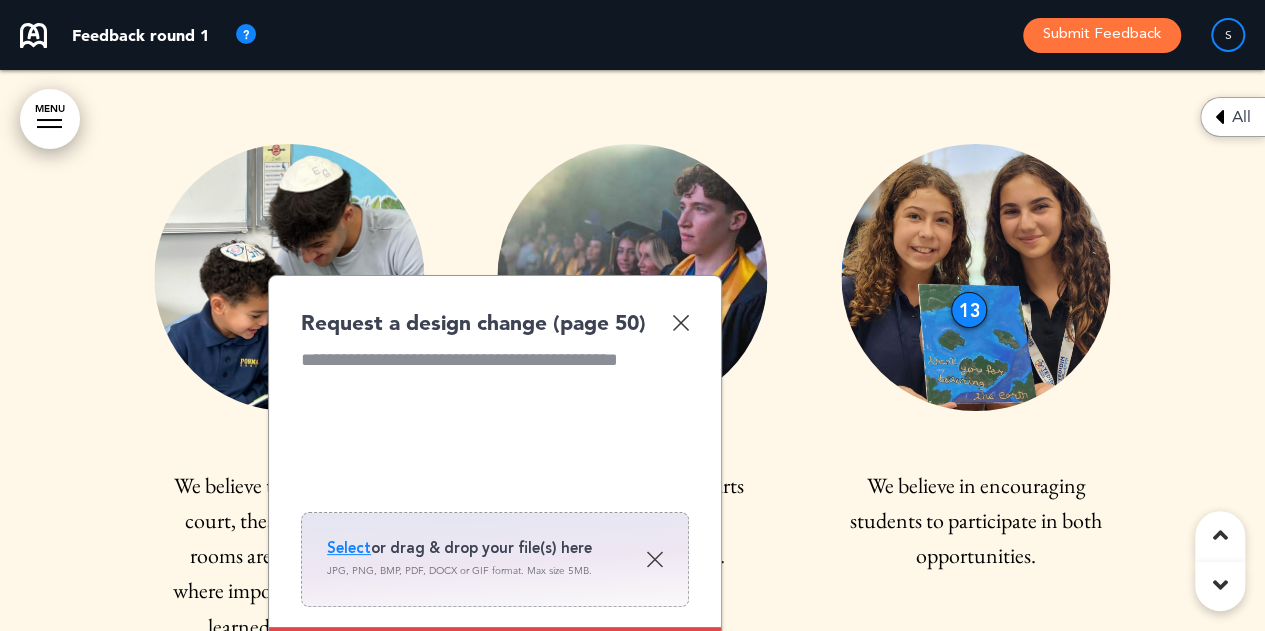 click on "Select" at bounding box center (349, 548) 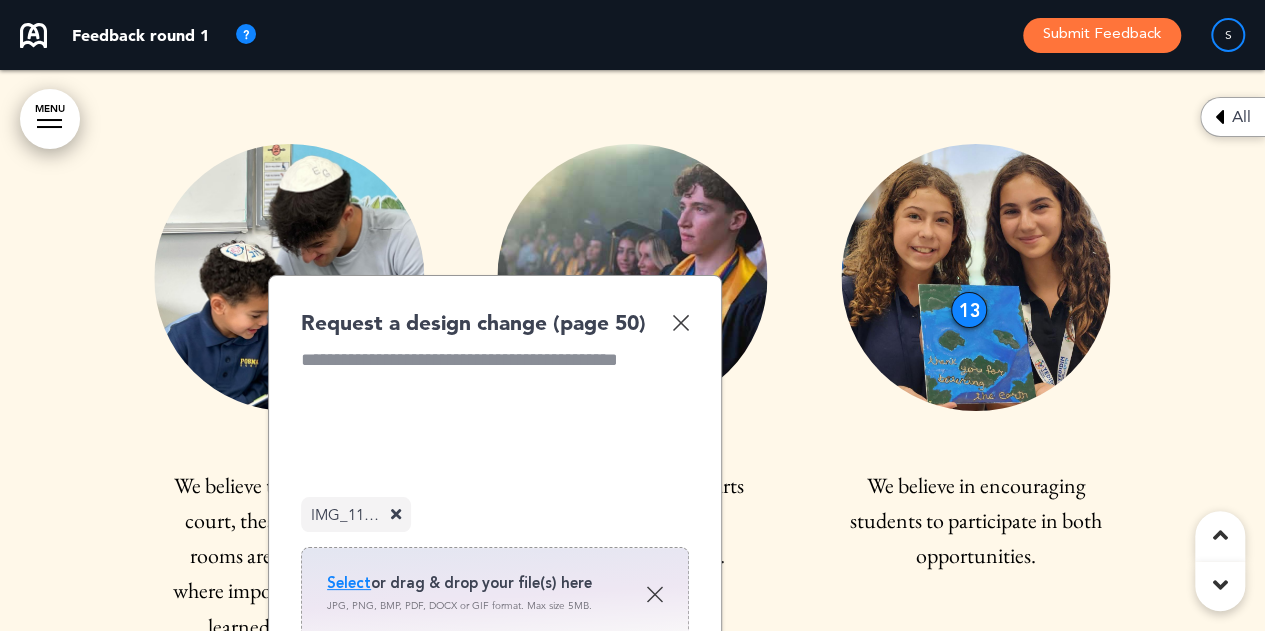 click at bounding box center [495, 422] 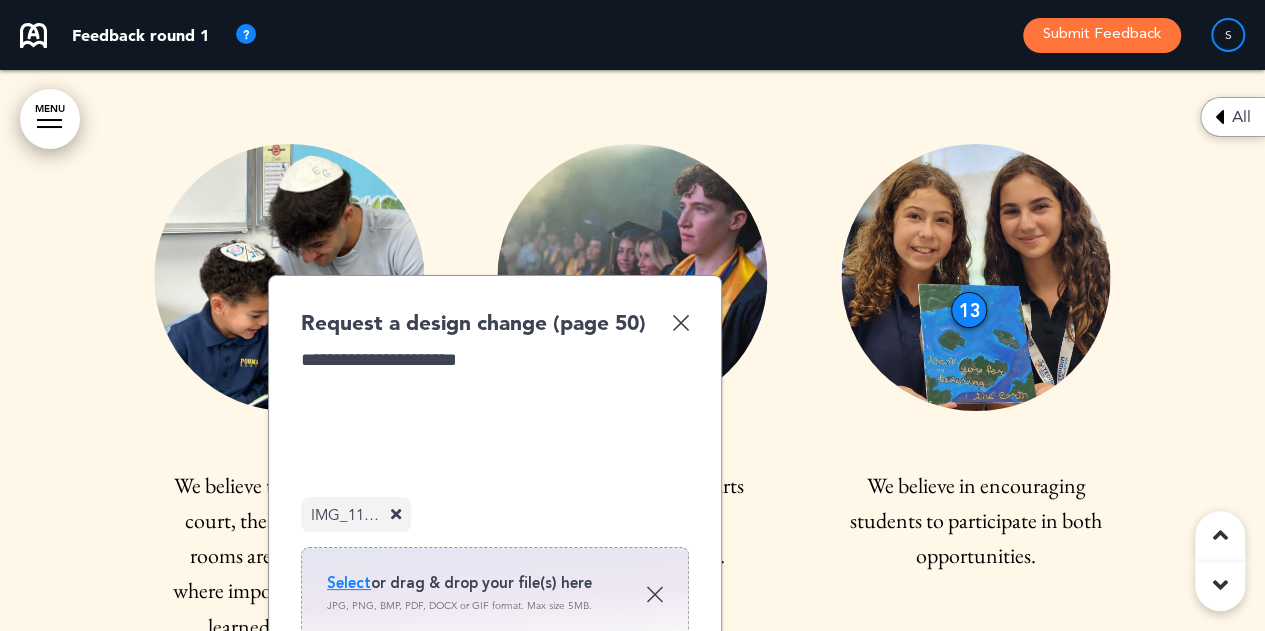 scroll, scrollTop: 34181, scrollLeft: 0, axis: vertical 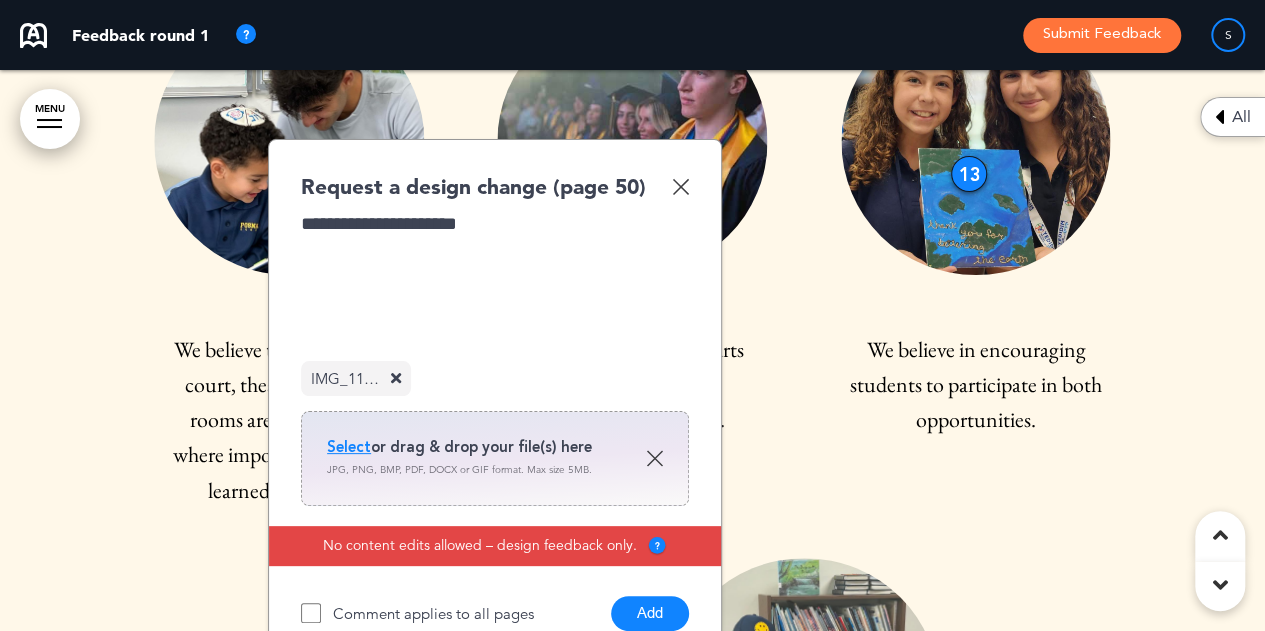 click on "Add" at bounding box center [650, 613] 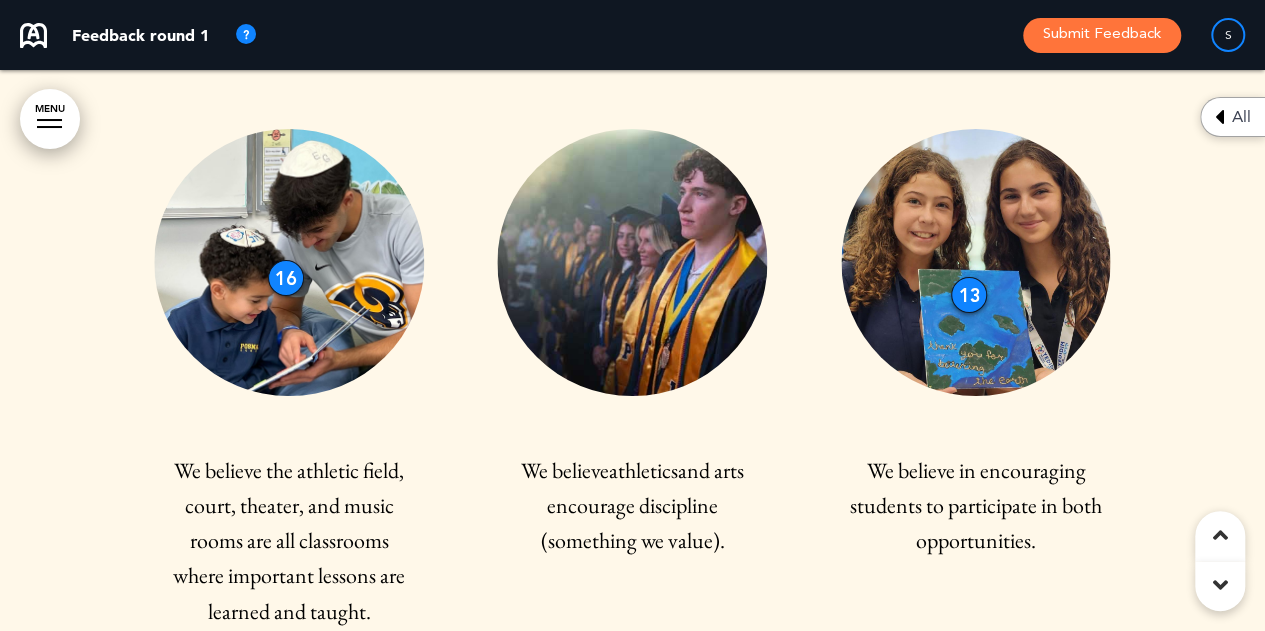 scroll, scrollTop: 33988, scrollLeft: 0, axis: vertical 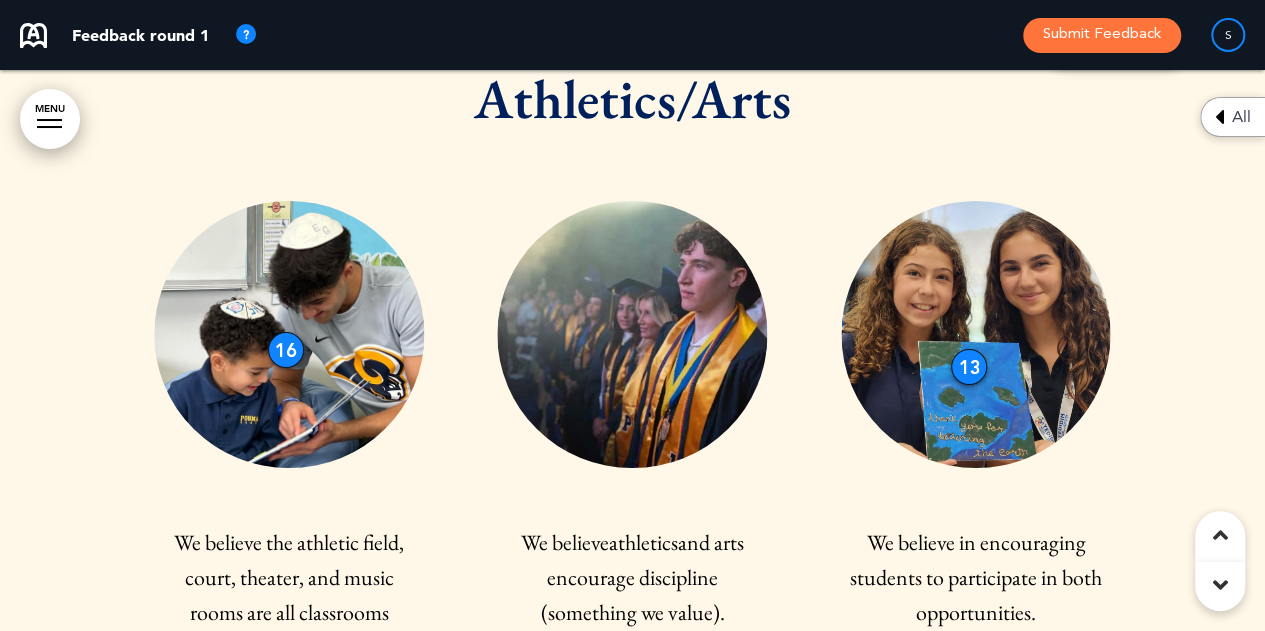 click at bounding box center (632, 334) 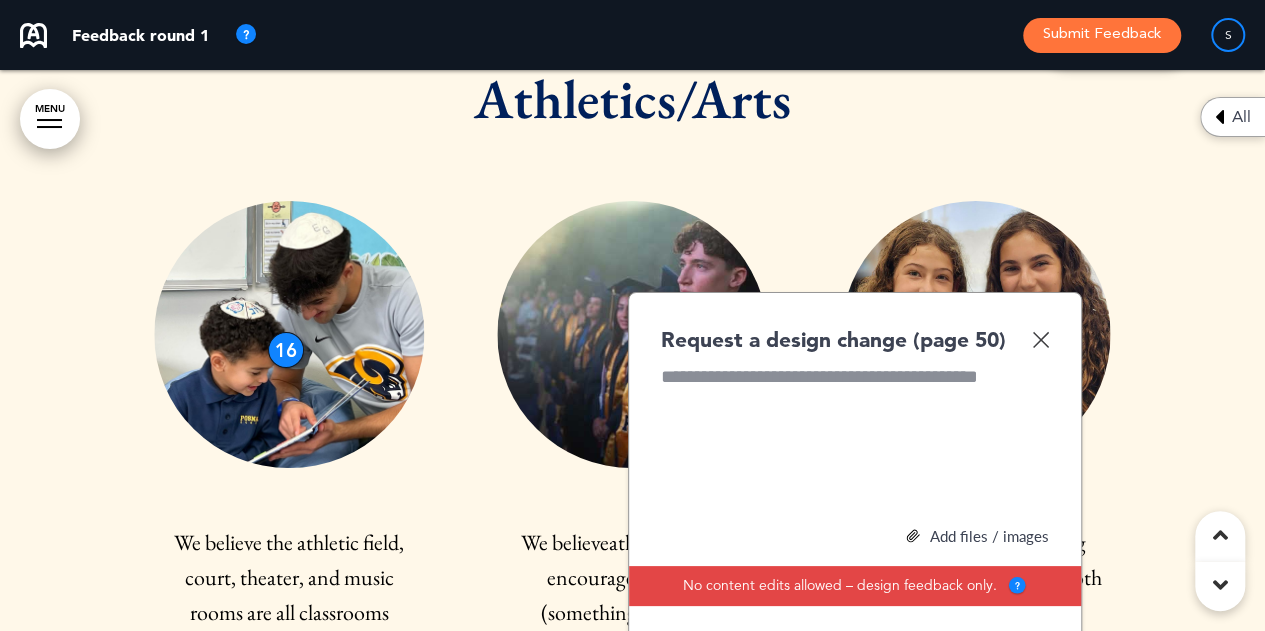 click on "Add files / images" at bounding box center (855, 536) 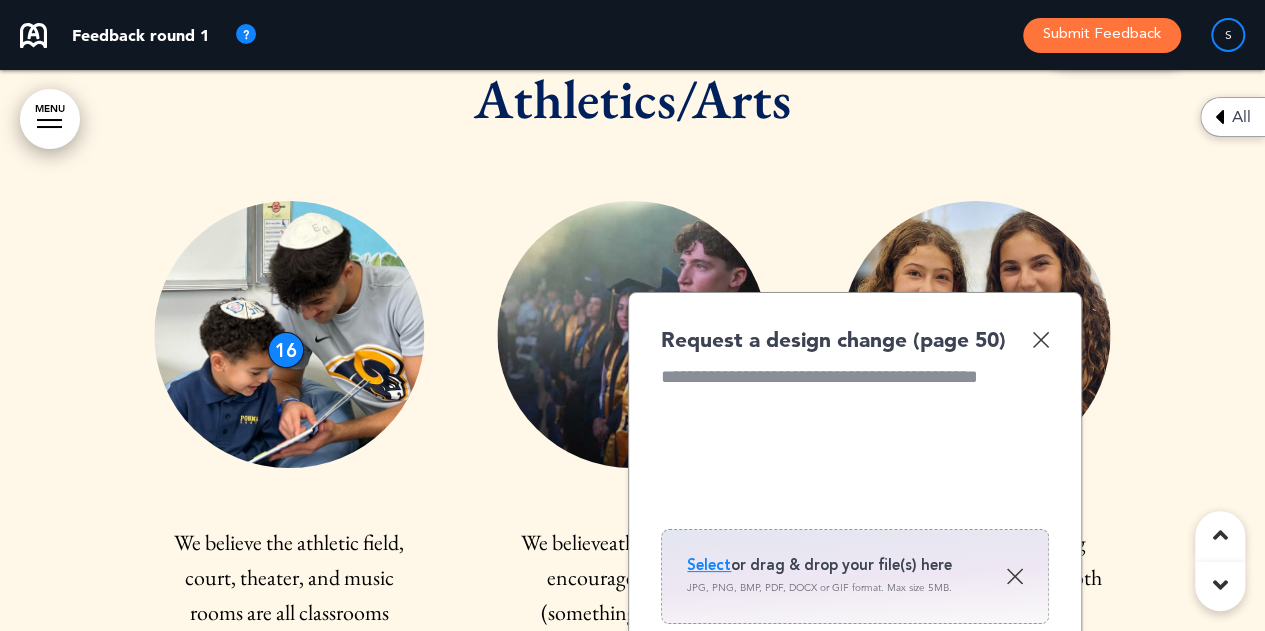 click on "Select" at bounding box center [709, 565] 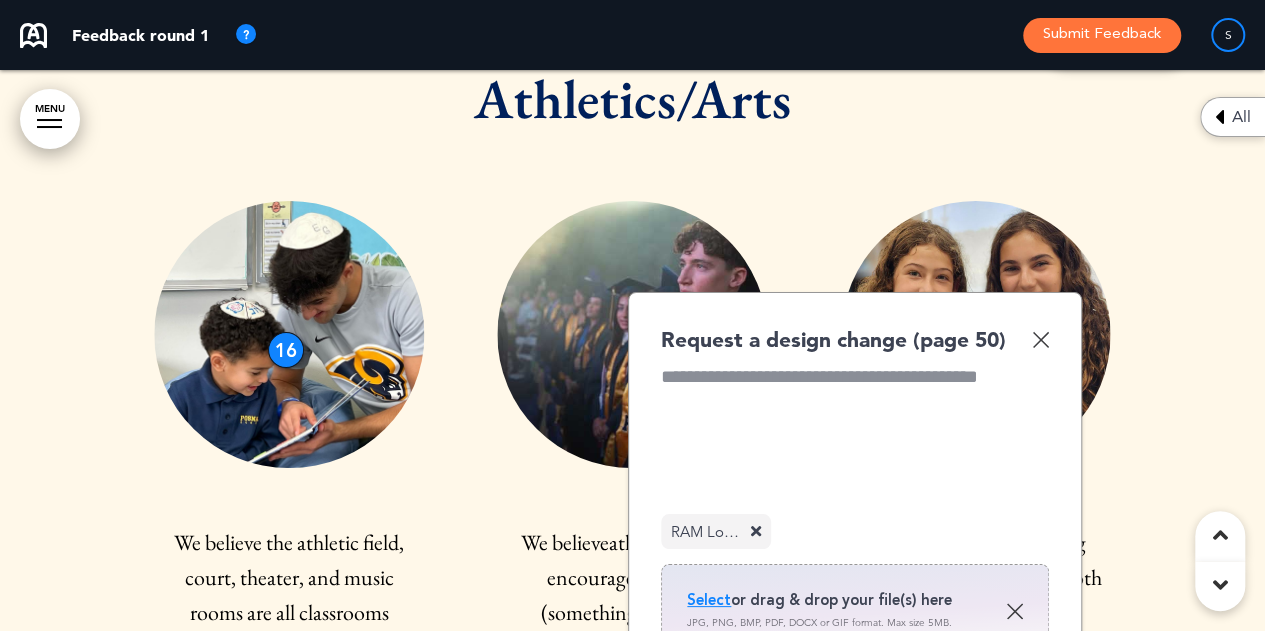 click at bounding box center (855, 439) 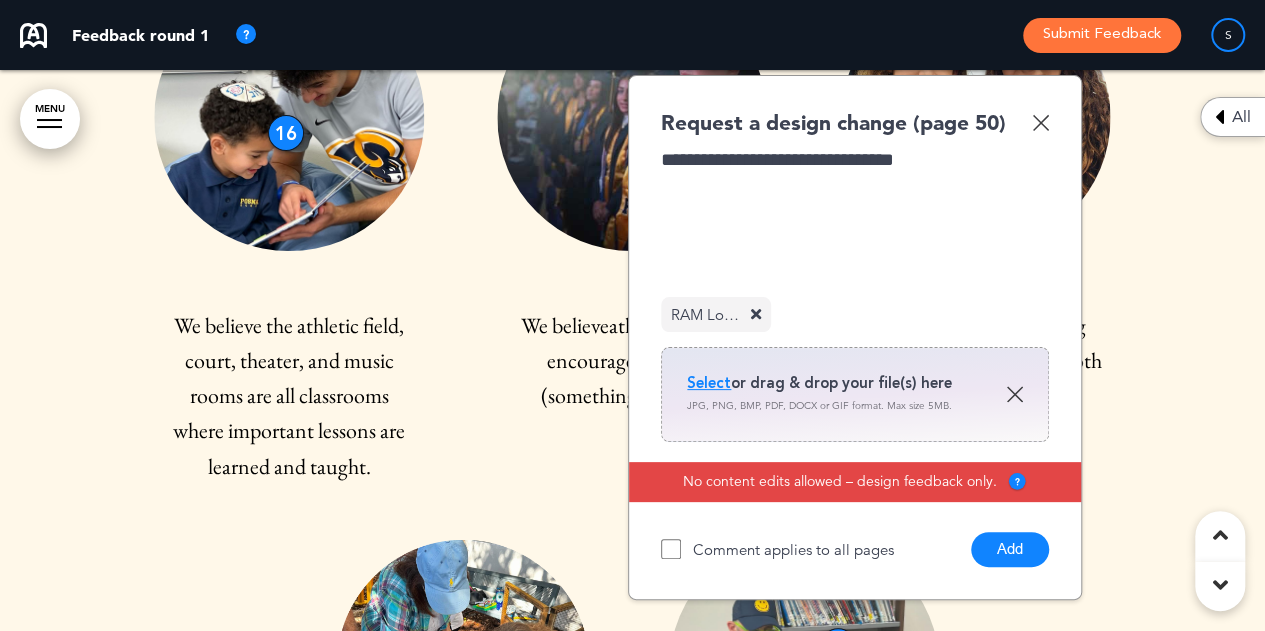scroll, scrollTop: 34206, scrollLeft: 0, axis: vertical 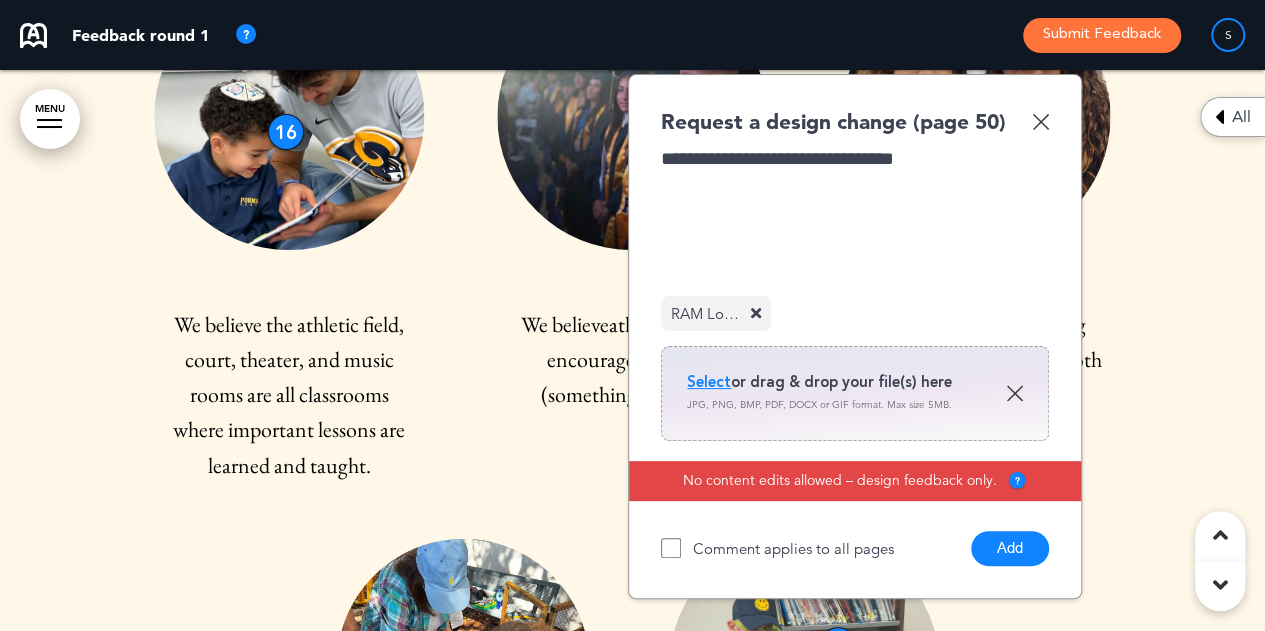 click on "Add" at bounding box center [1010, 548] 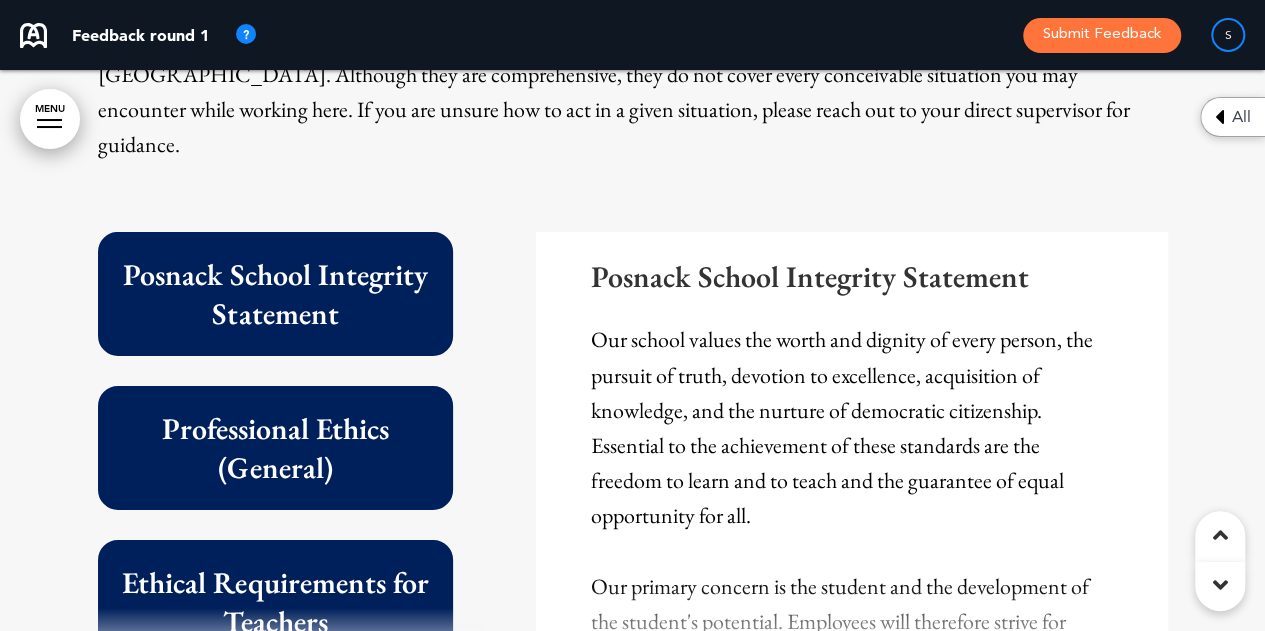 scroll, scrollTop: 37434, scrollLeft: 0, axis: vertical 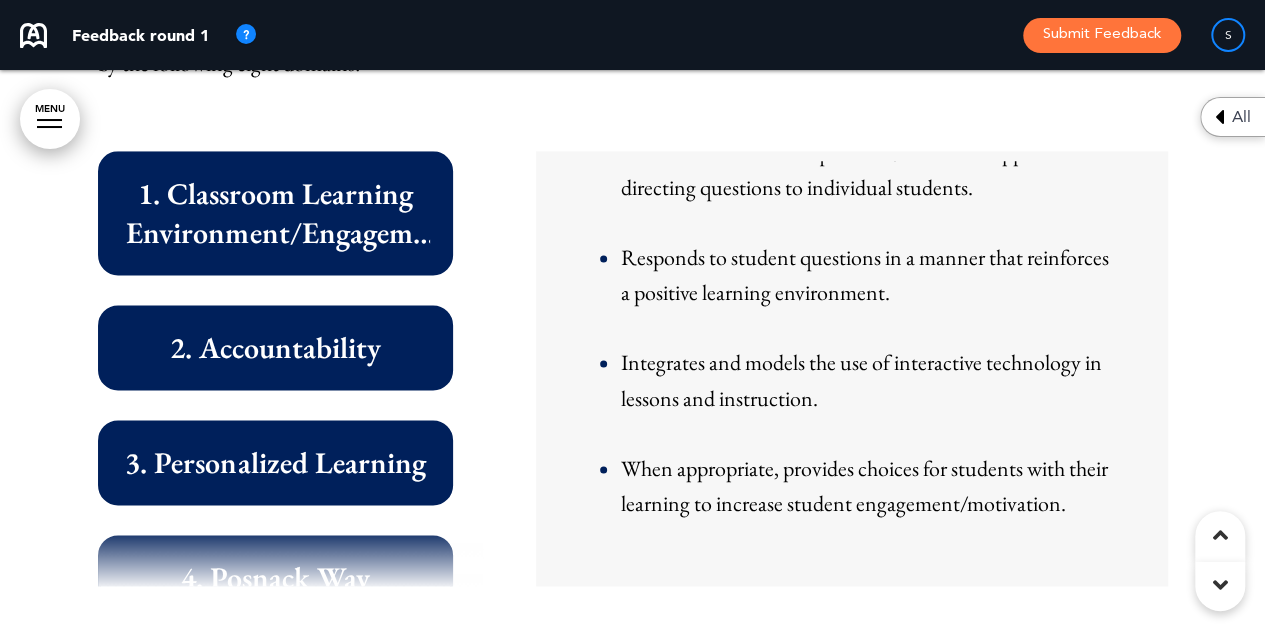 click on "8 Domains of Excellent  Teaching at Posnack School High-performance teaching is not a relative term at Posnack School. It is a measurable metric, like any other, defined by the following eight domains:
1. Classroom Learning Environment/Engagement
2. Accountability
3. Personalized Learning
4. Posnack Way" at bounding box center [633, 231] 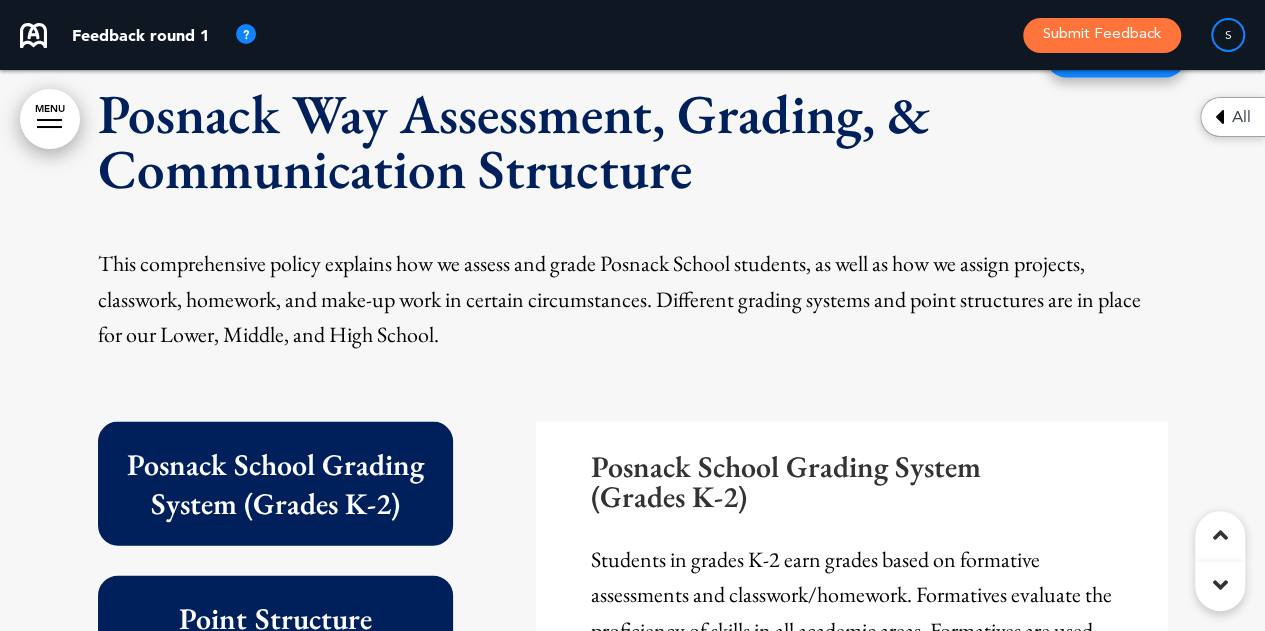 scroll, scrollTop: 66363, scrollLeft: 0, axis: vertical 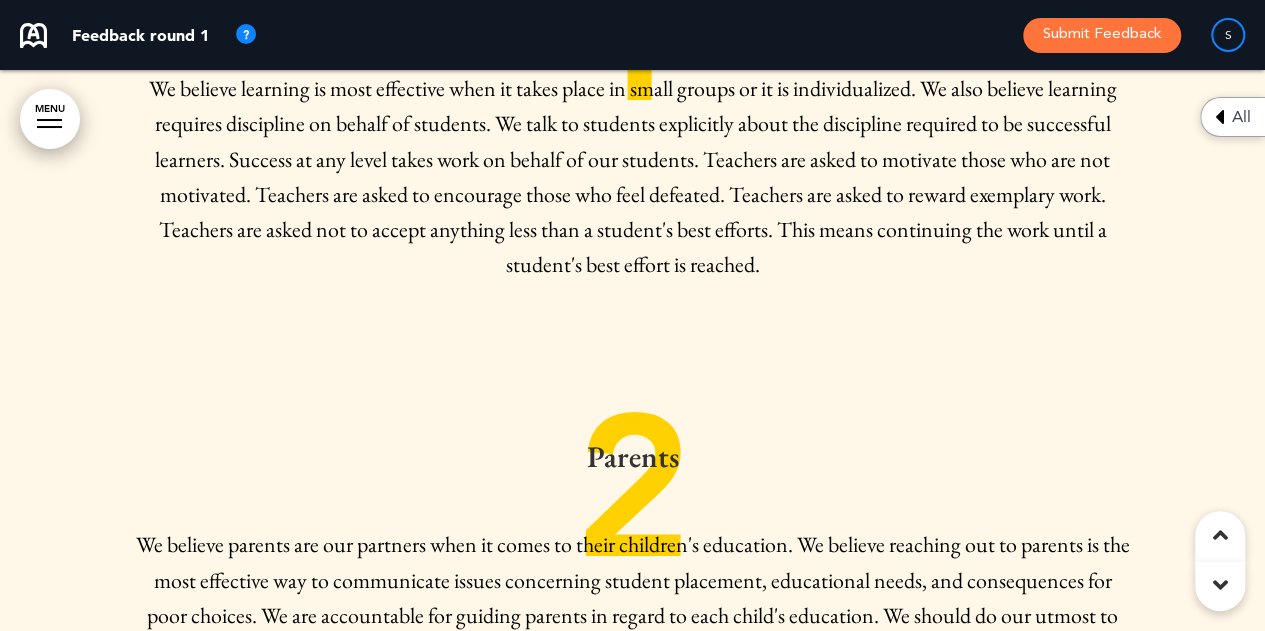 click on "Submit Feedback" at bounding box center (1102, 35) 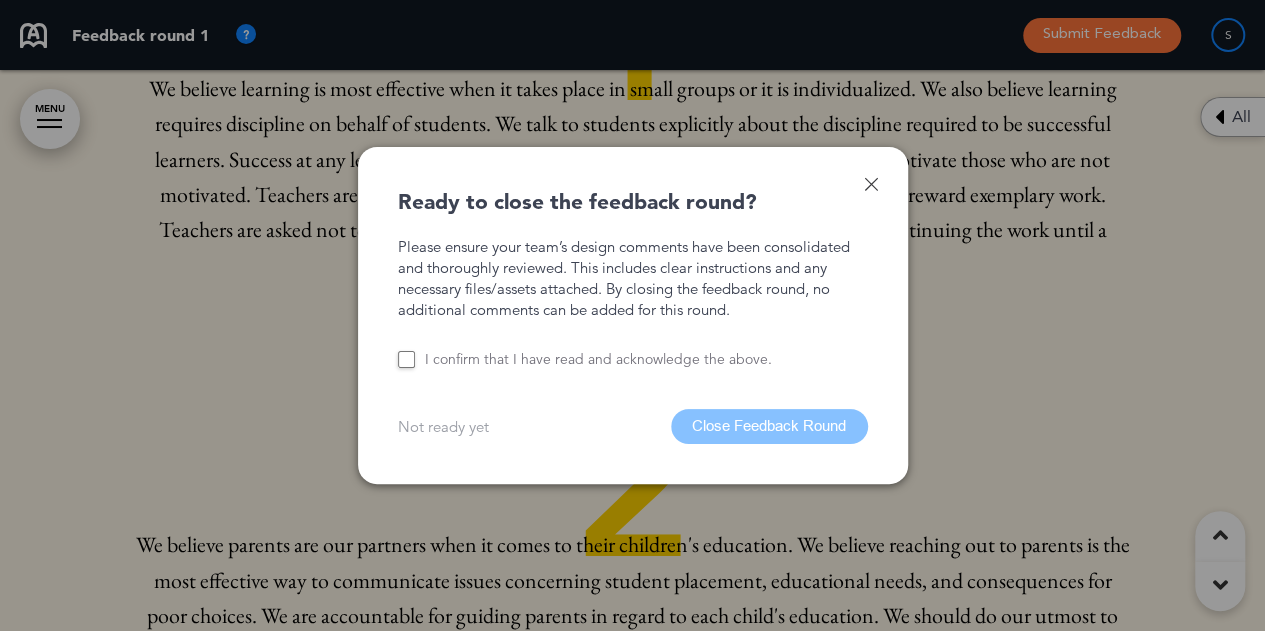click at bounding box center [871, 184] 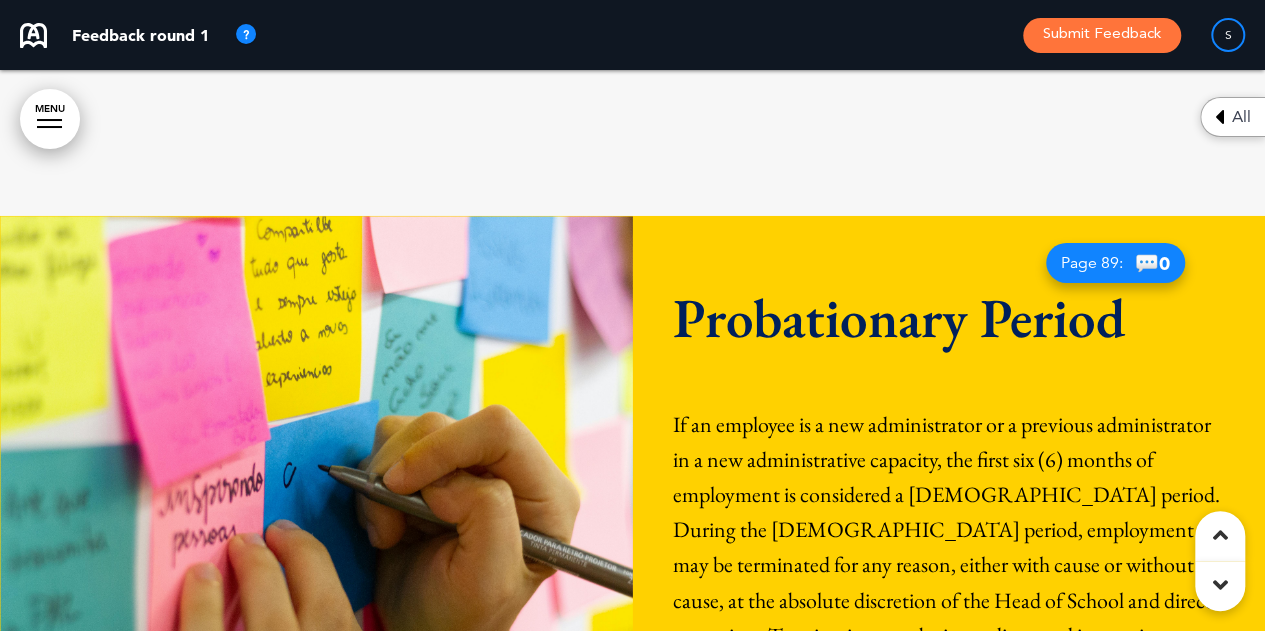 scroll, scrollTop: 60060, scrollLeft: 0, axis: vertical 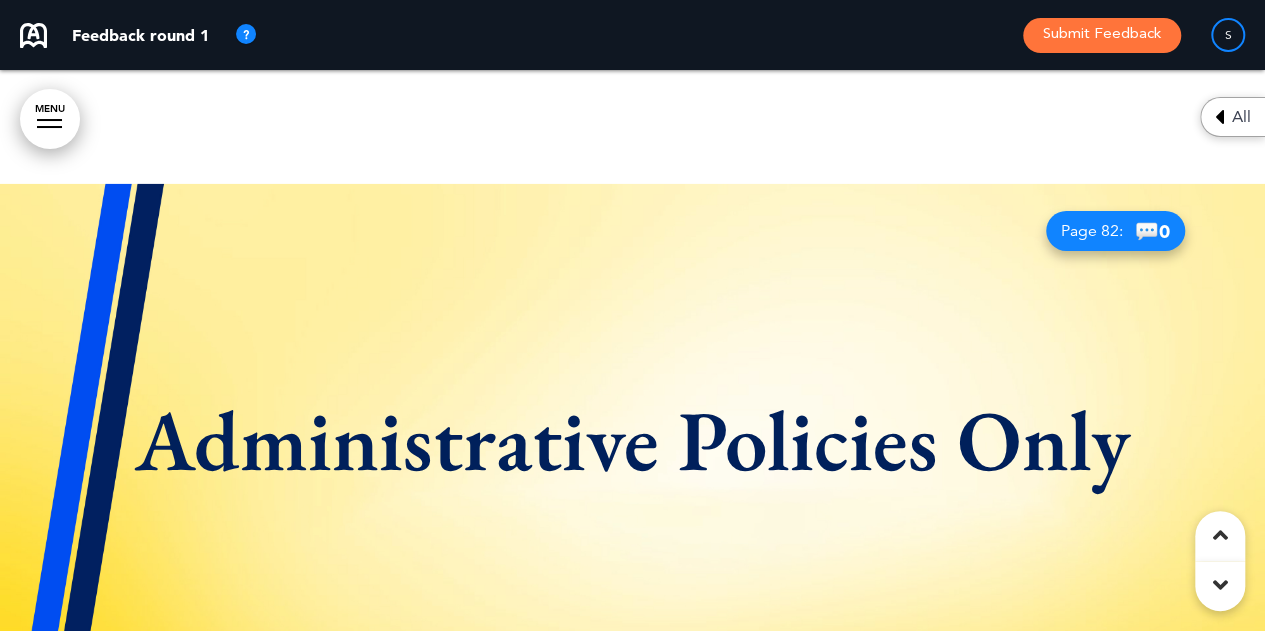 click at bounding box center (1219, 117) 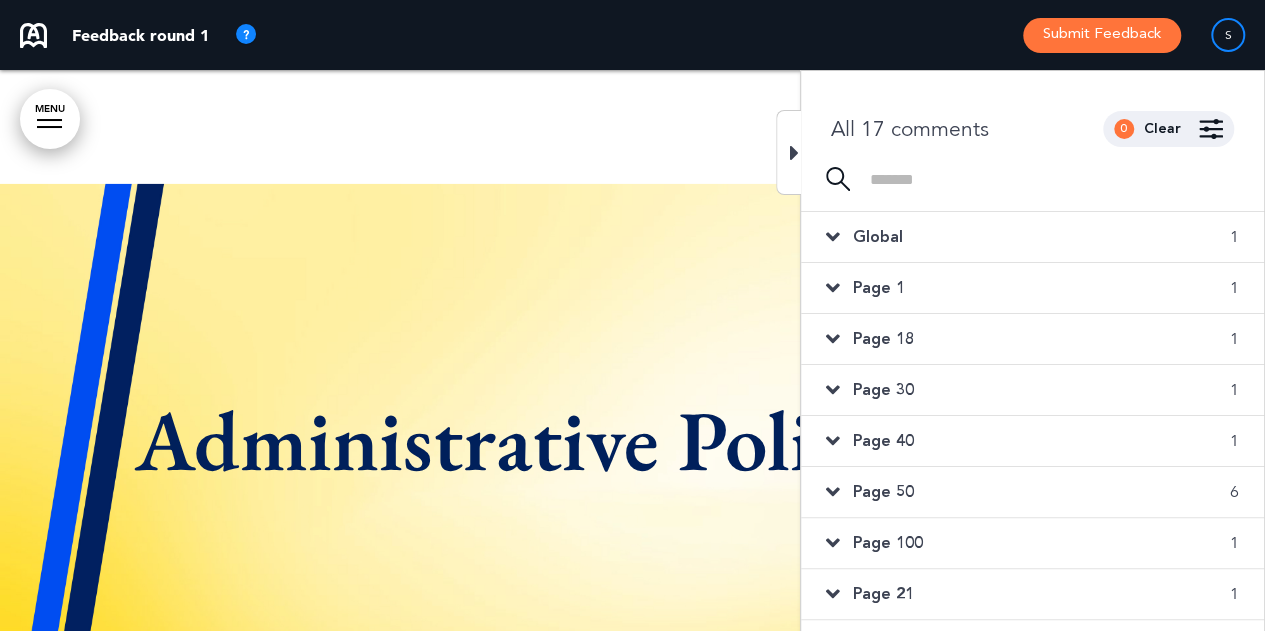 click on "Global" at bounding box center [878, 237] 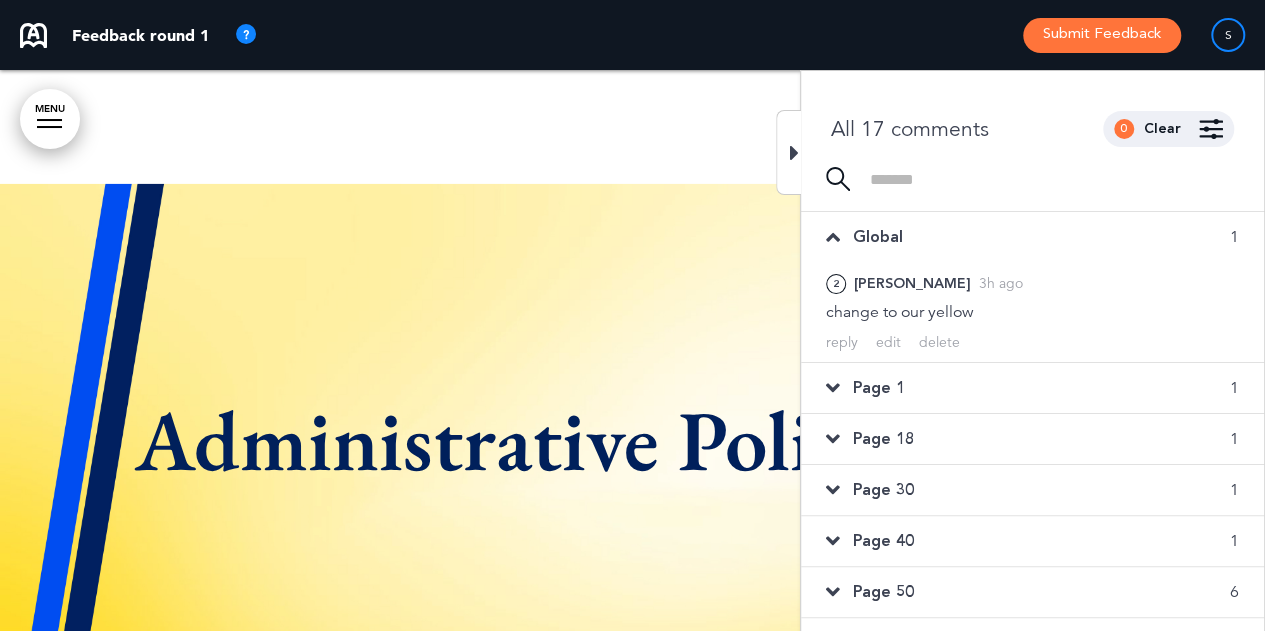 click on "Page 1" at bounding box center [879, 388] 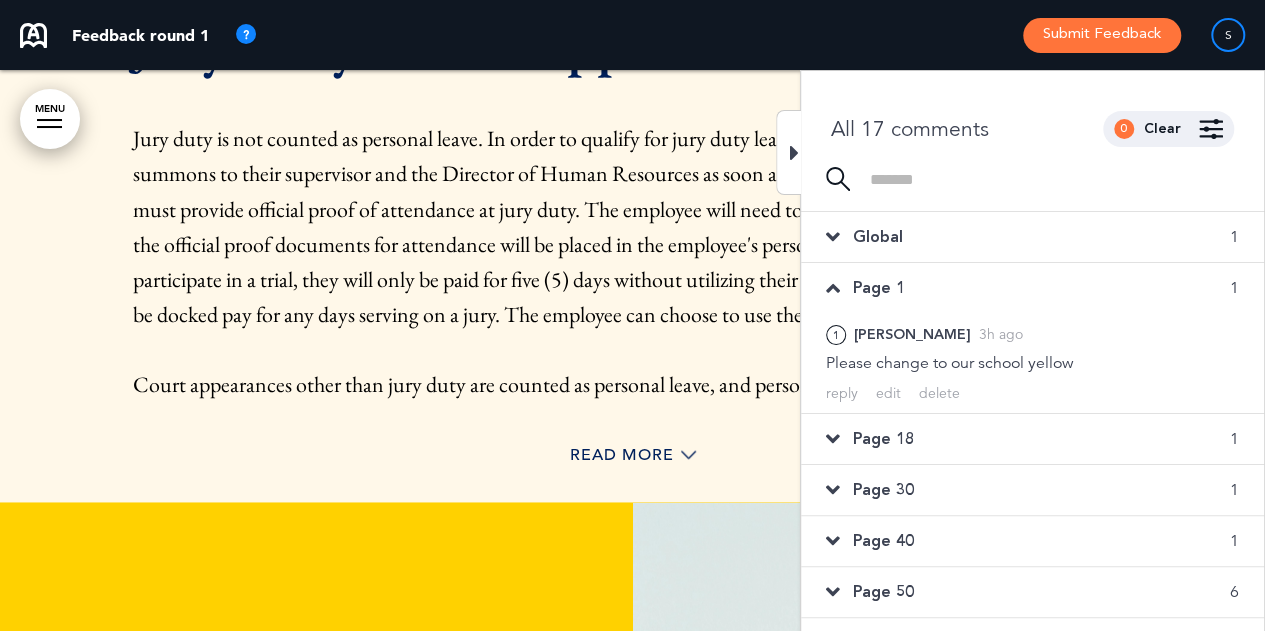 scroll, scrollTop: 0, scrollLeft: 0, axis: both 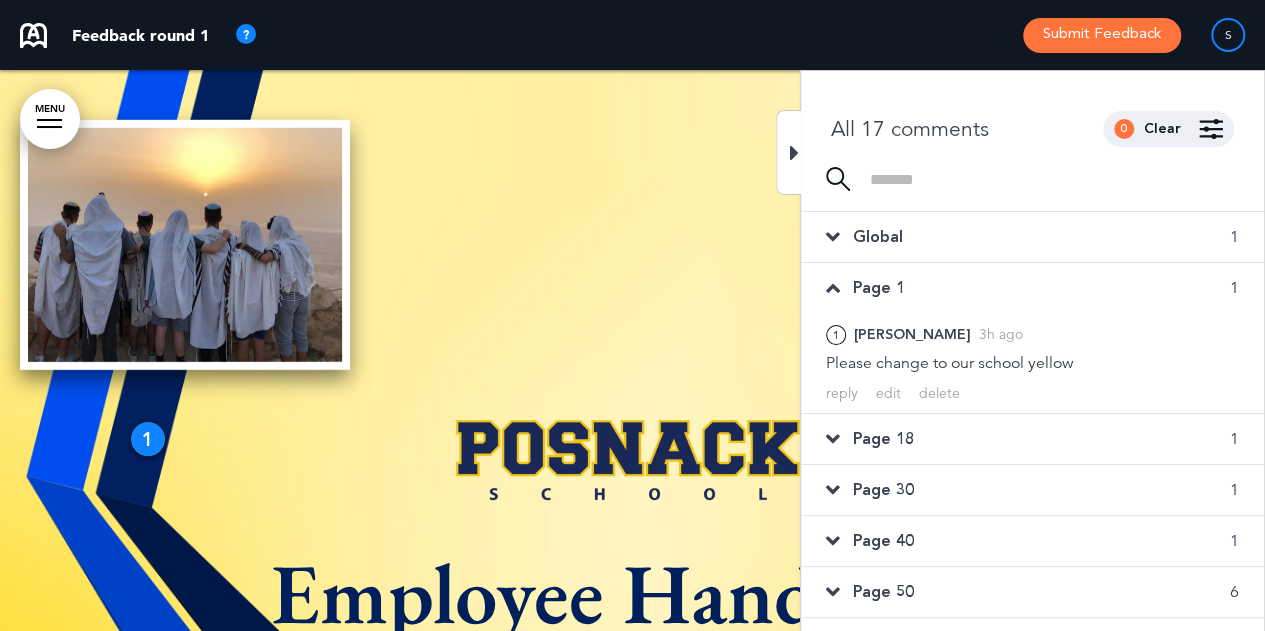 click on "Page 18" at bounding box center [883, 439] 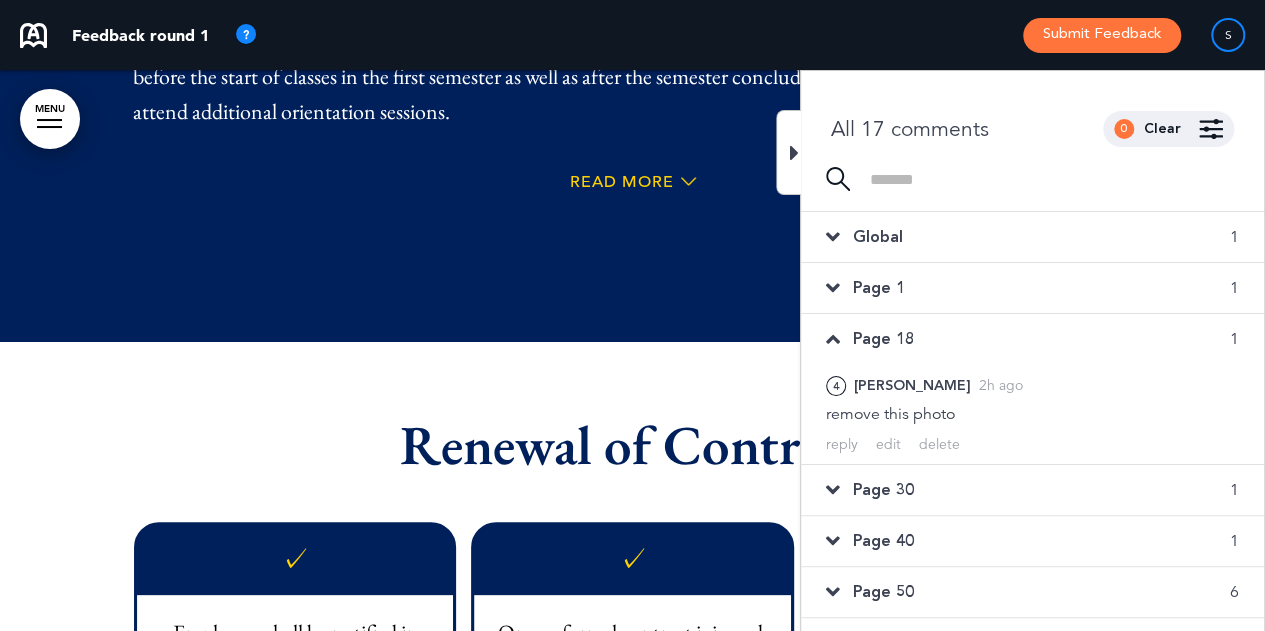 scroll, scrollTop: 12899, scrollLeft: 0, axis: vertical 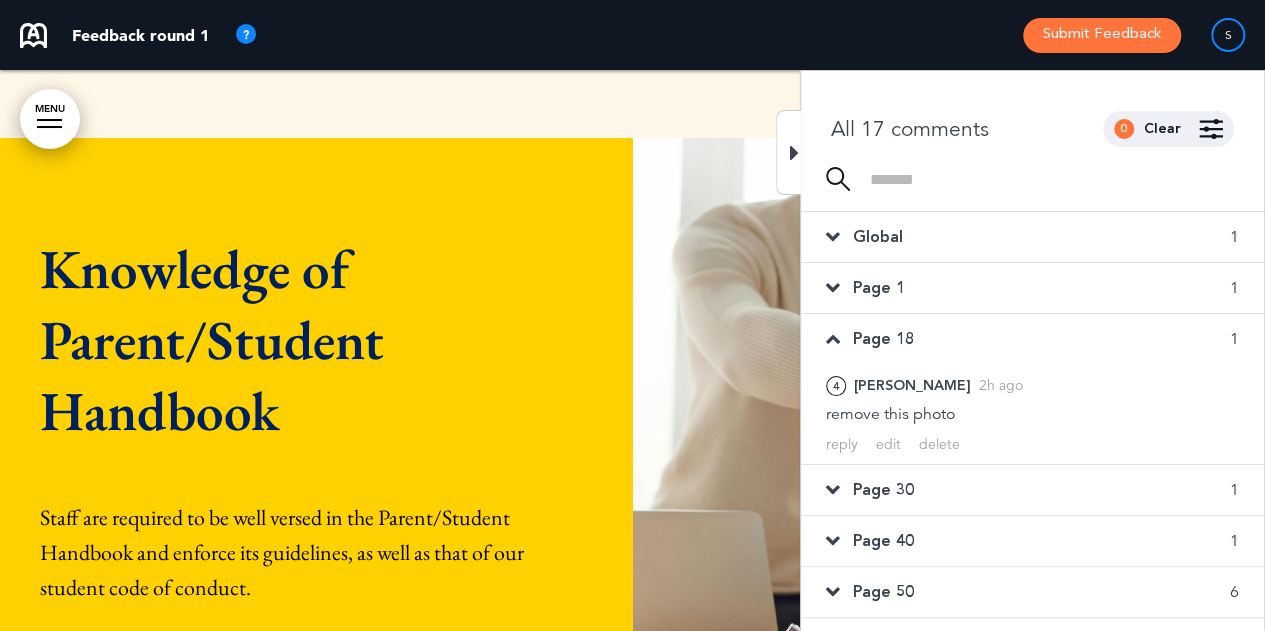 click on "Page 30" at bounding box center (883, 490) 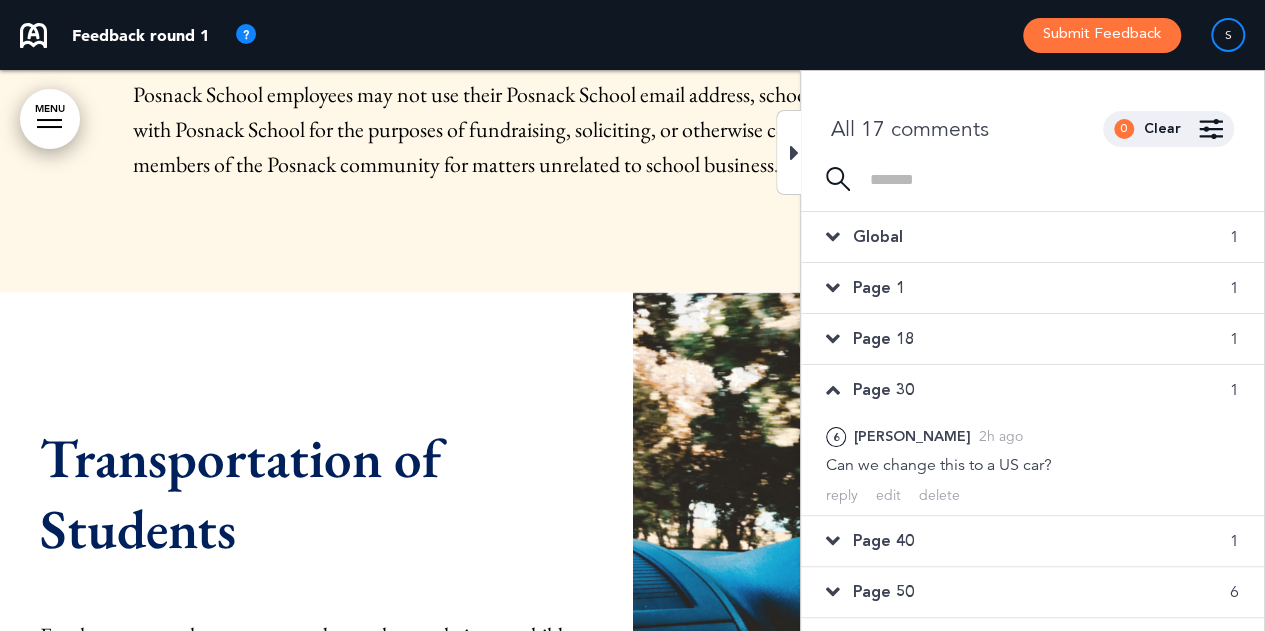 scroll, scrollTop: 20448, scrollLeft: 0, axis: vertical 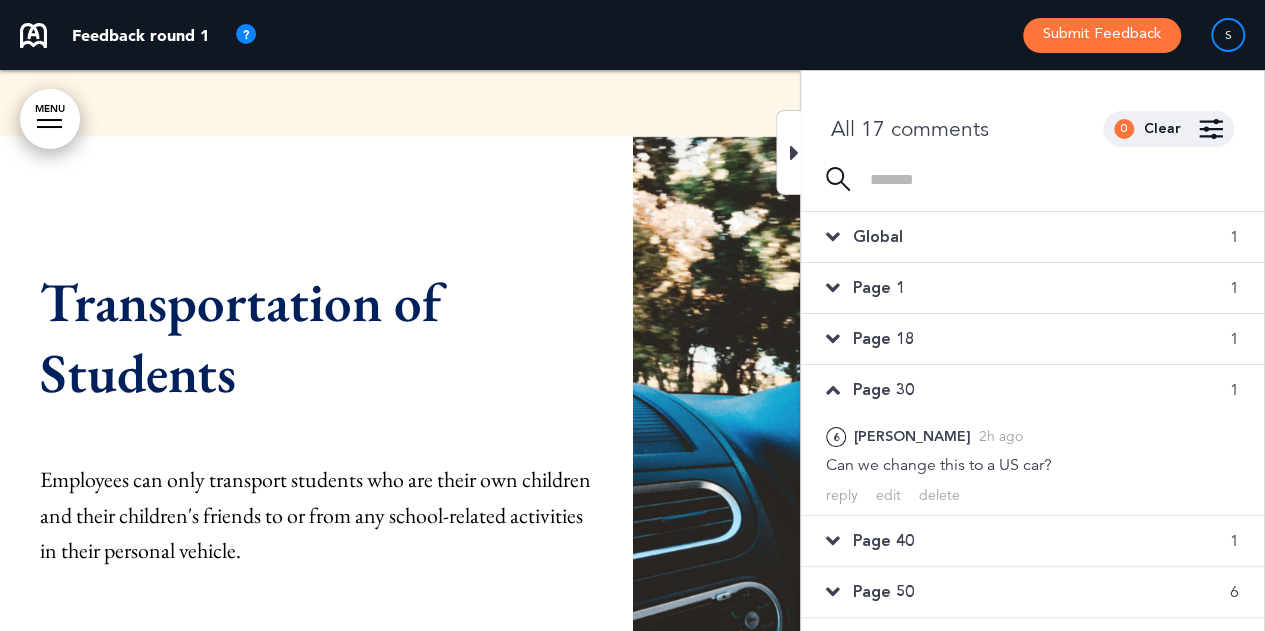 click on "Page 40" at bounding box center (883, 541) 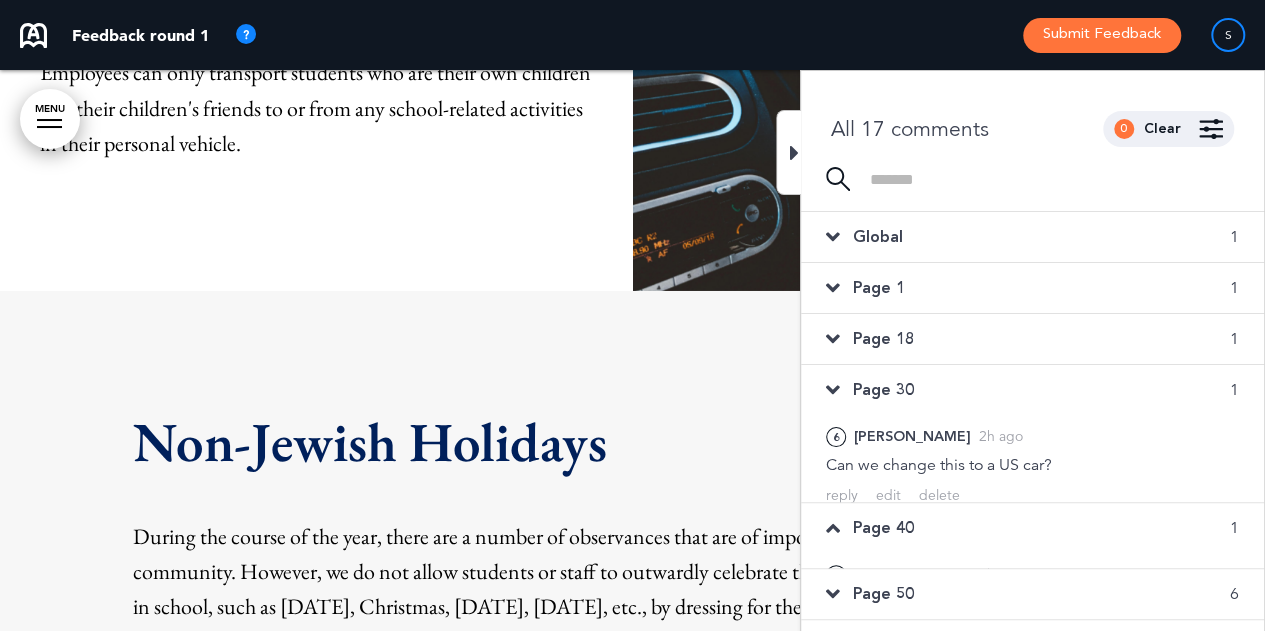 scroll, scrollTop: 27702, scrollLeft: 0, axis: vertical 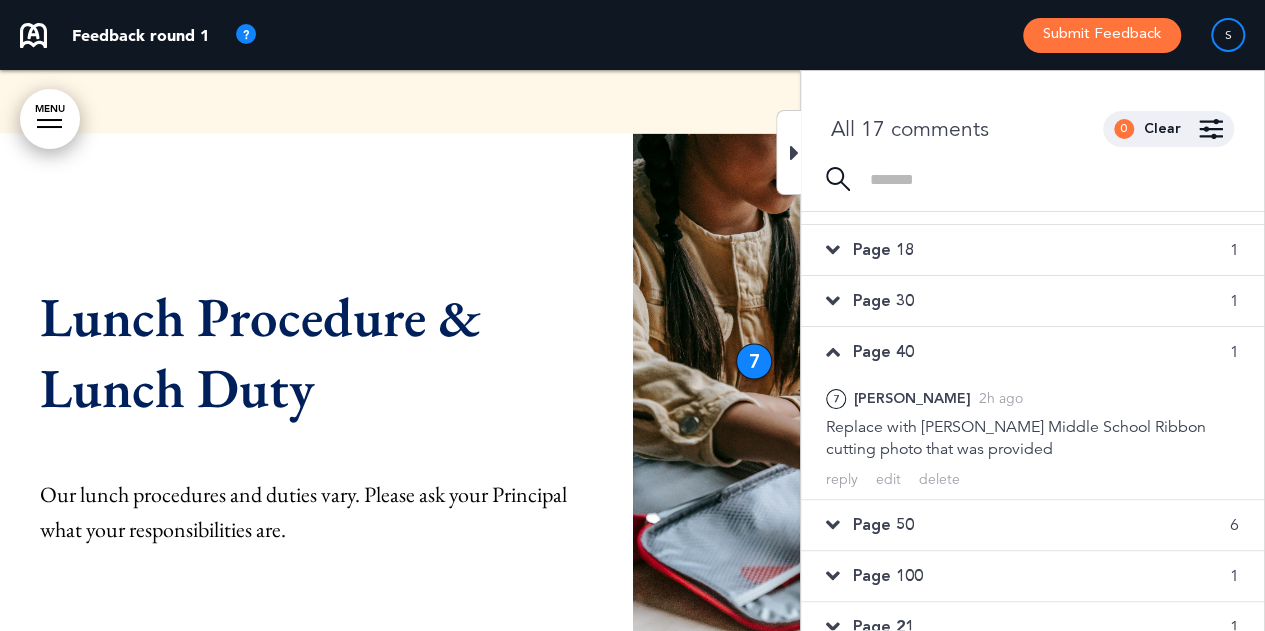 click on "Page 50" at bounding box center [883, 525] 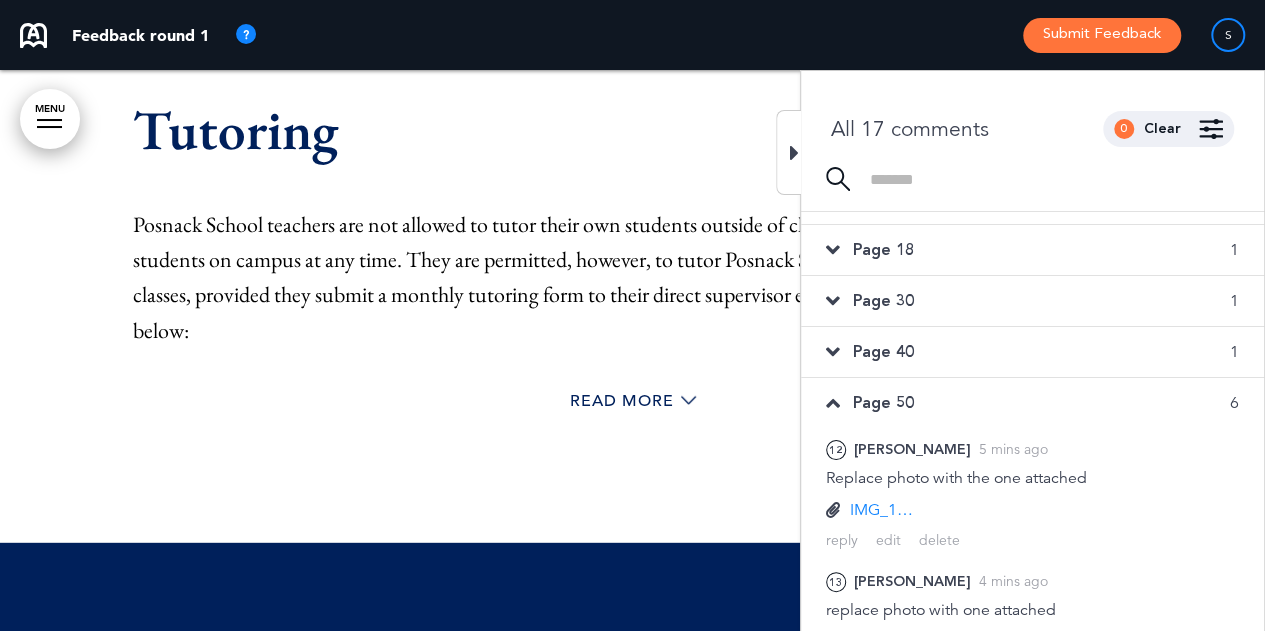 scroll, scrollTop: 33854, scrollLeft: 0, axis: vertical 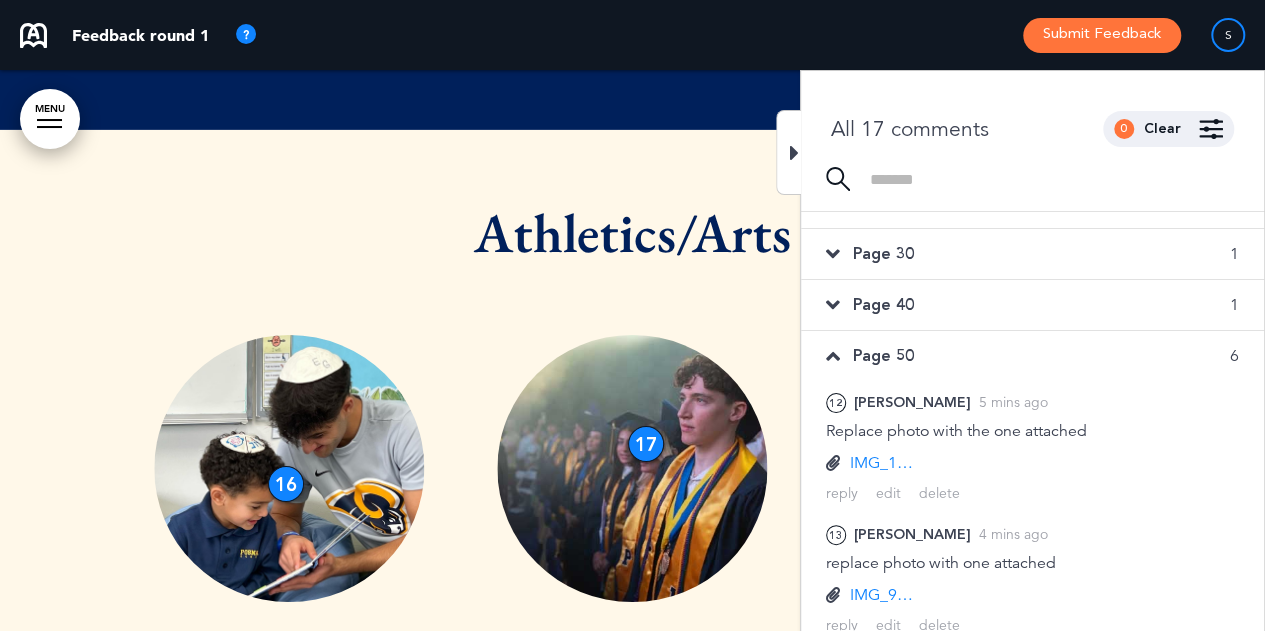 click on "[PERSON_NAME]" at bounding box center (912, 535) 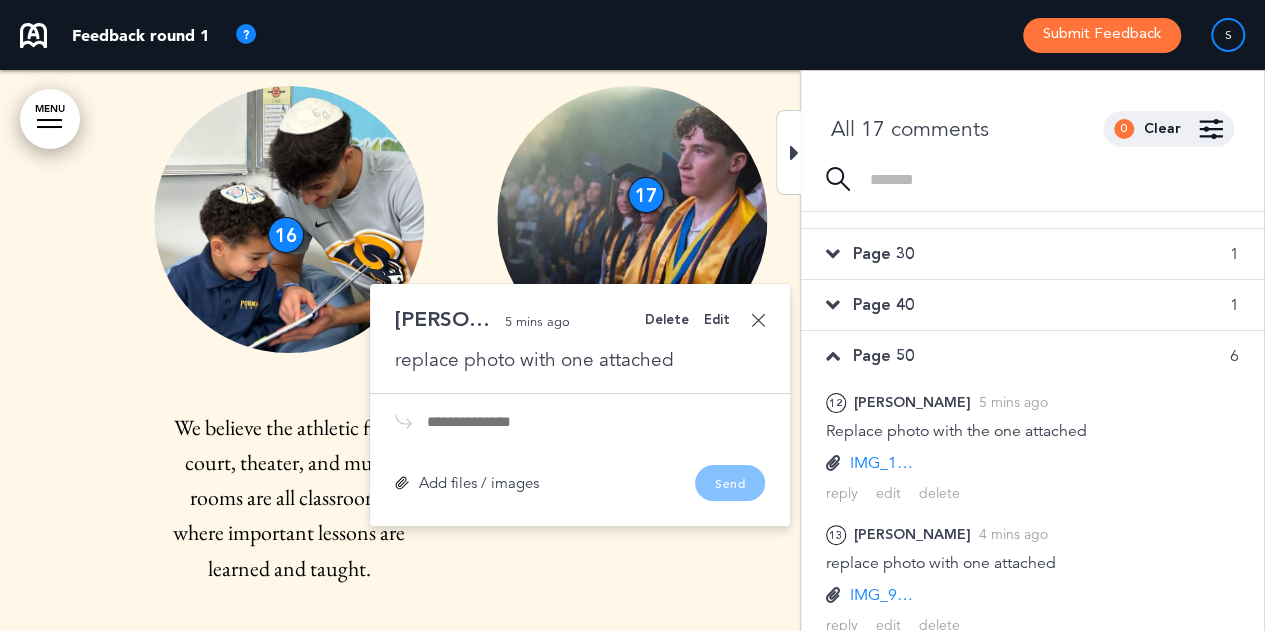 scroll, scrollTop: 34106, scrollLeft: 0, axis: vertical 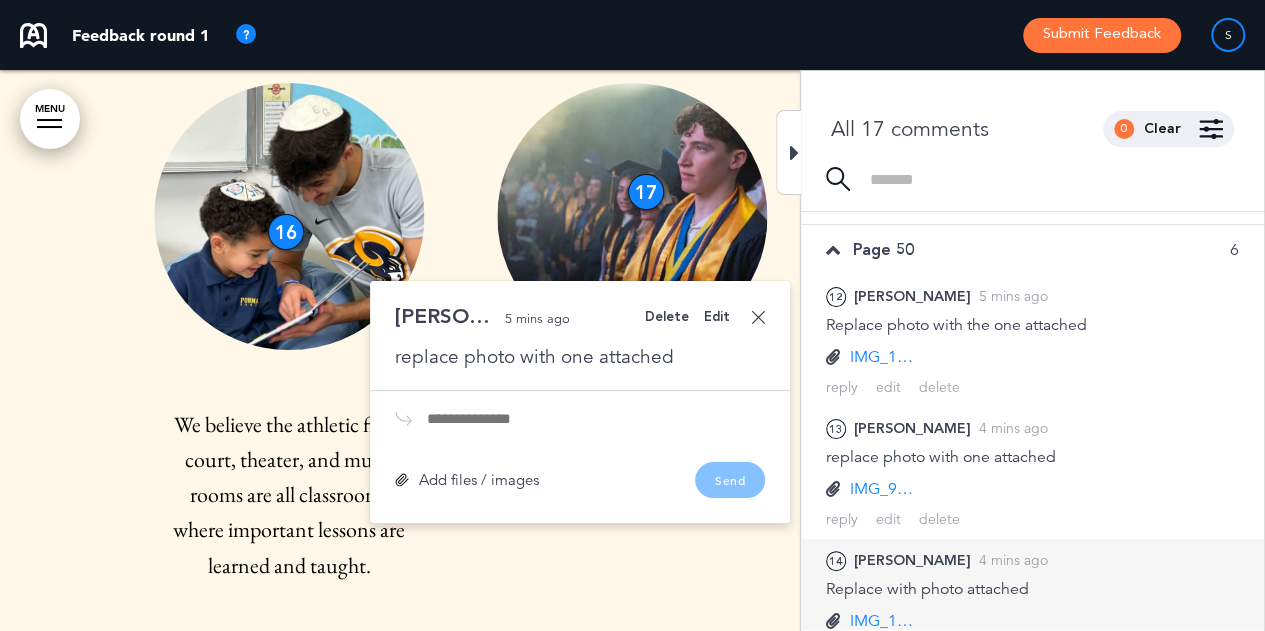 click on "[PERSON_NAME]" at bounding box center (912, 561) 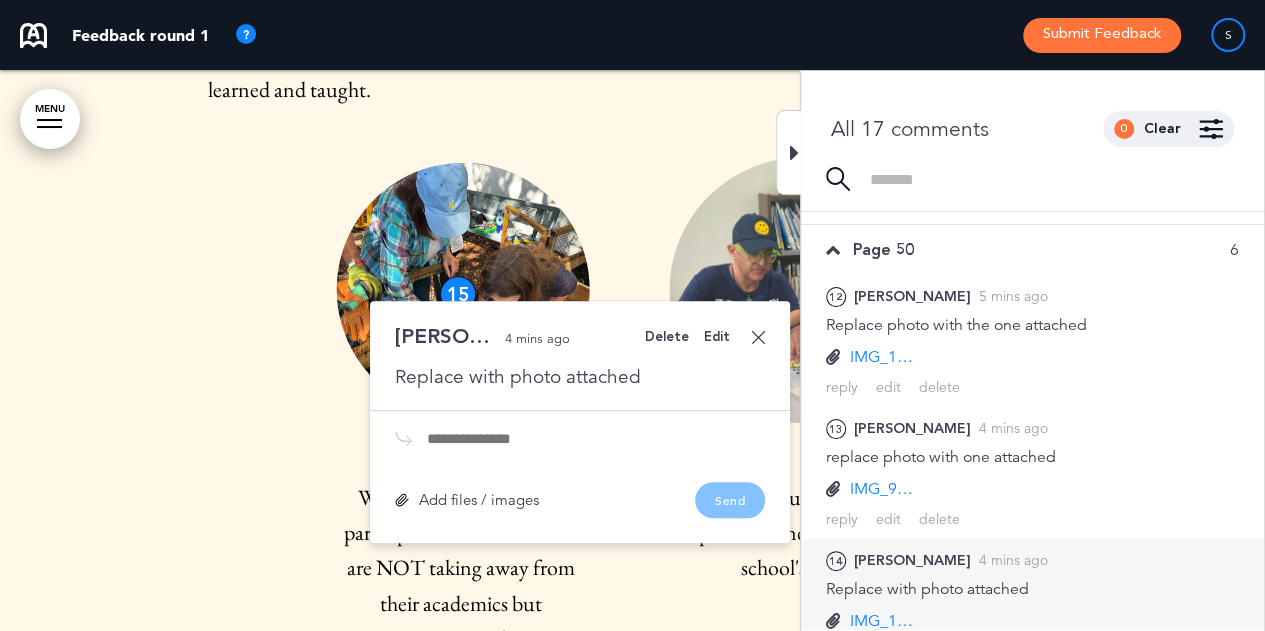 scroll, scrollTop: 34602, scrollLeft: 0, axis: vertical 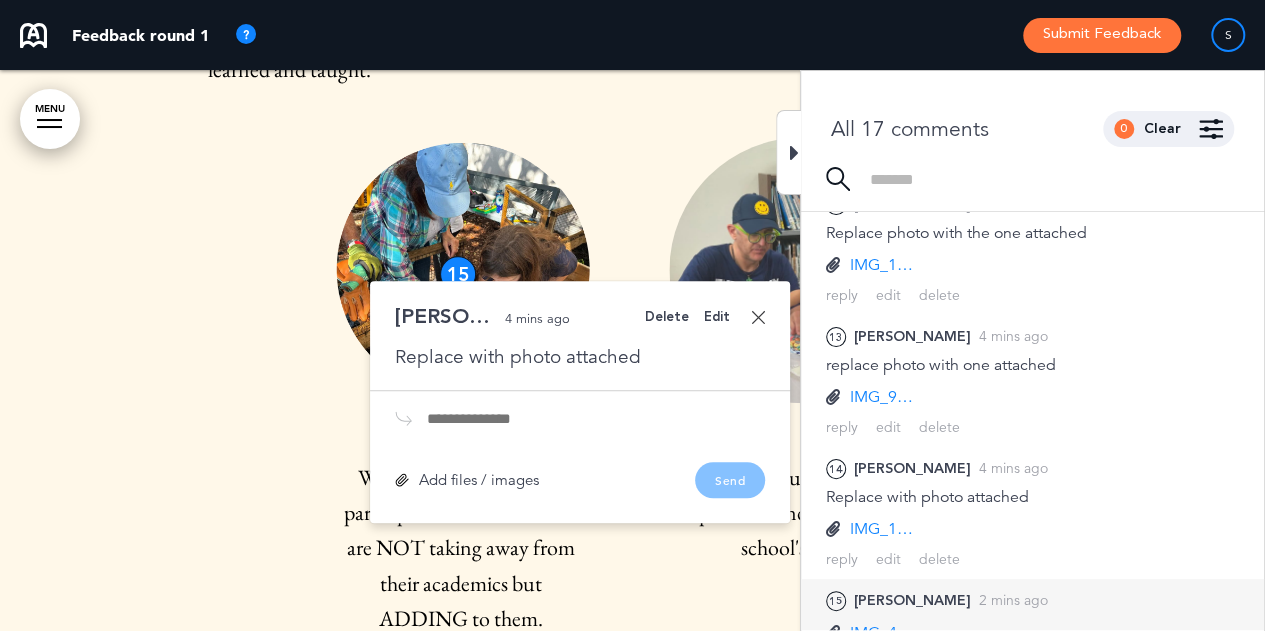 click on "[PERSON_NAME]" at bounding box center [912, 601] 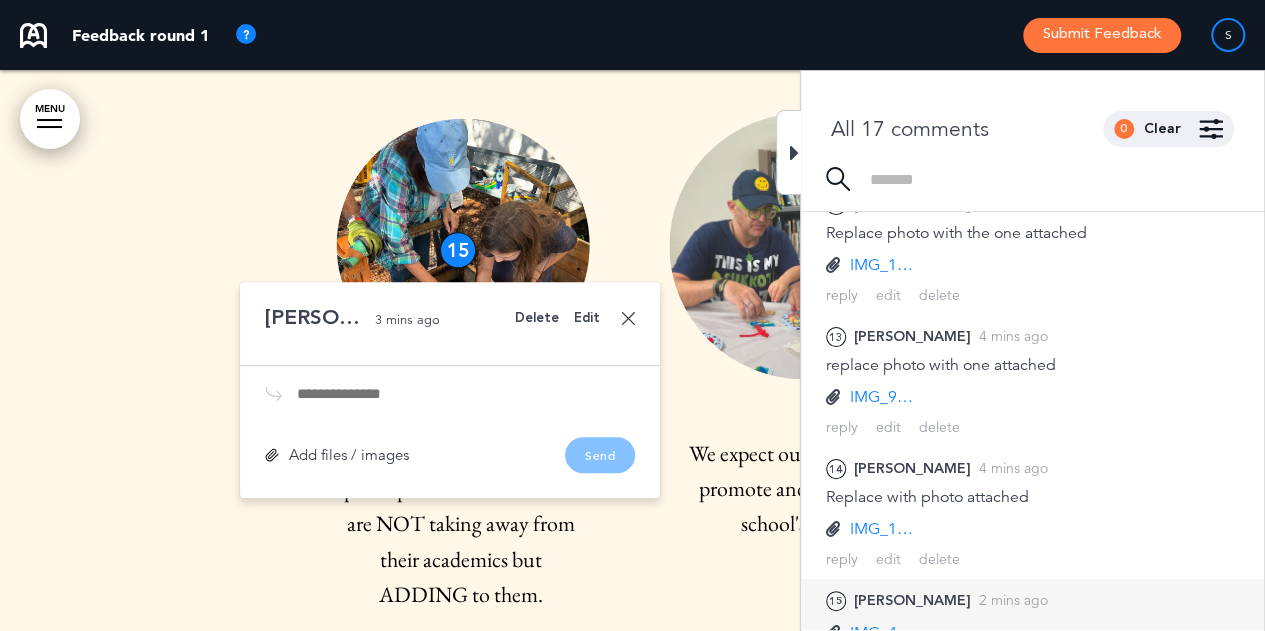 scroll, scrollTop: 34627, scrollLeft: 0, axis: vertical 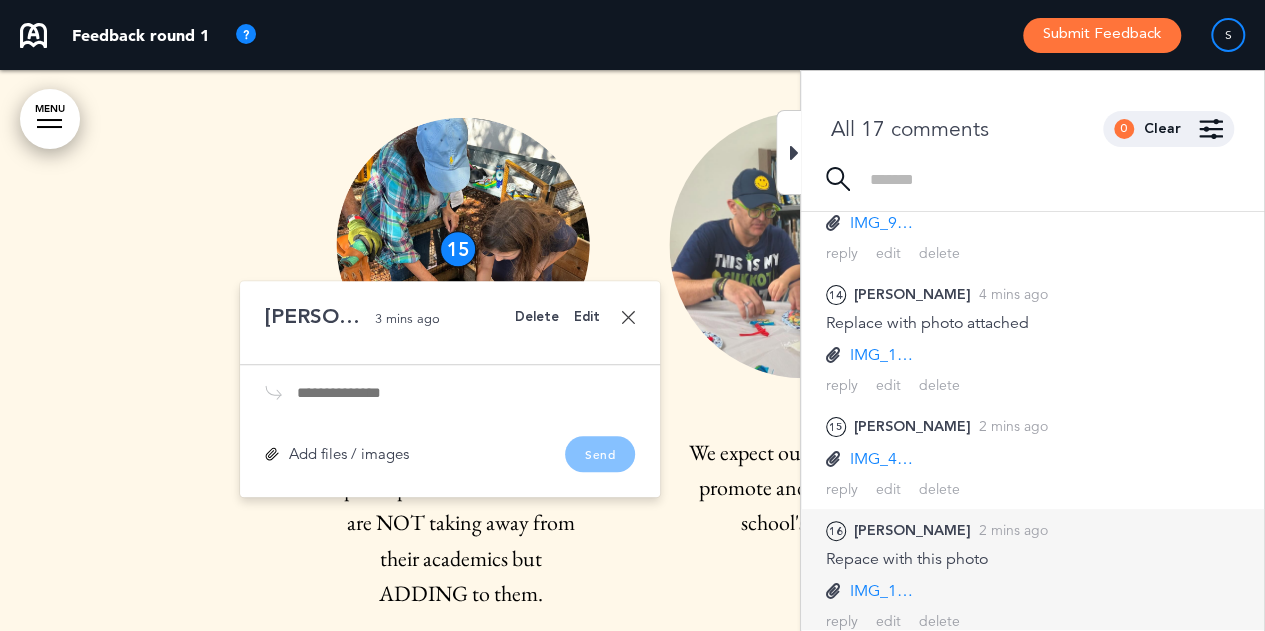 click on "Repace with this photo" at bounding box center (1032, 559) 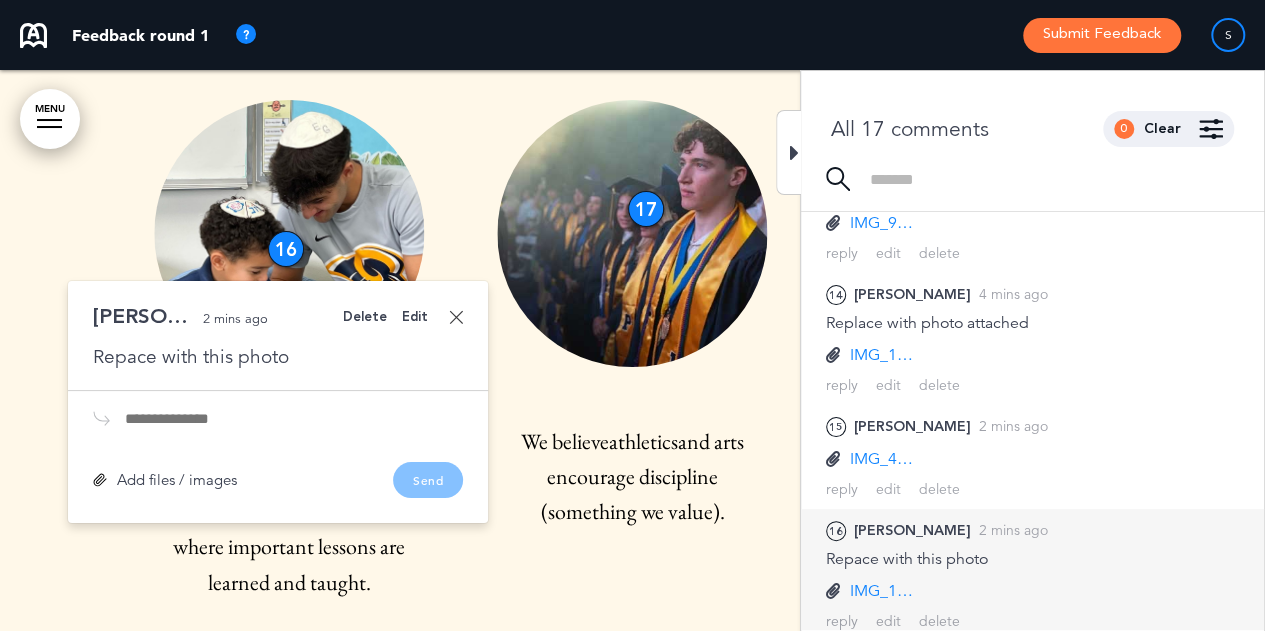 scroll, scrollTop: 34088, scrollLeft: 0, axis: vertical 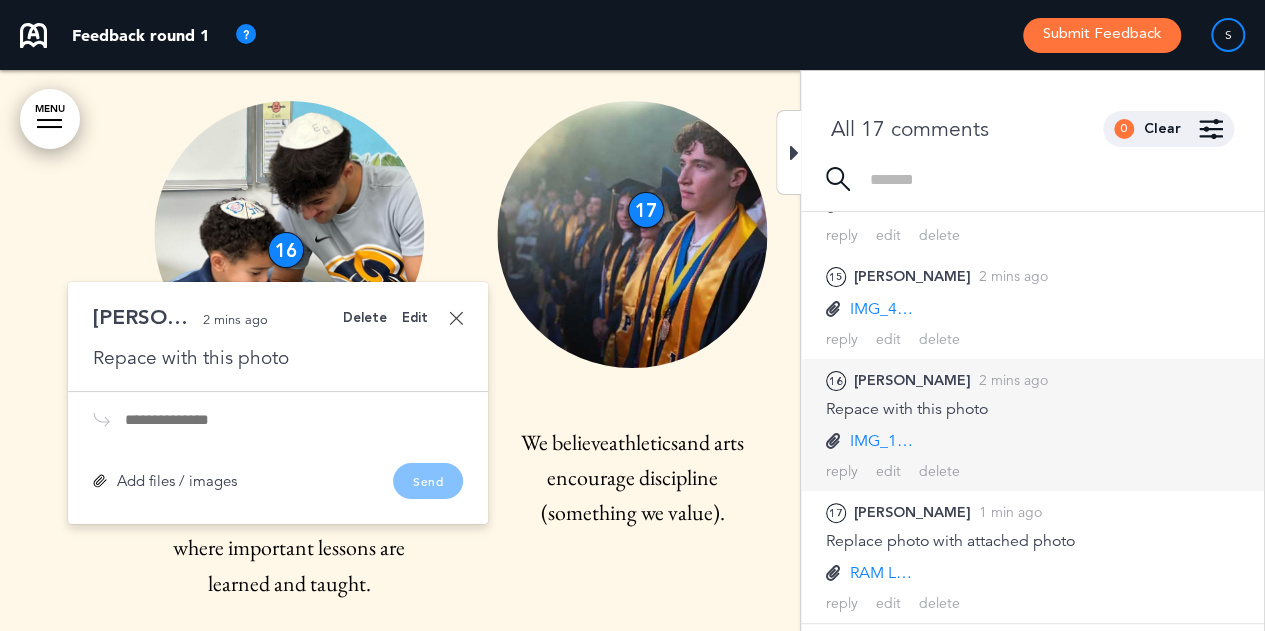 click on "RAM Logo.png" at bounding box center [885, 573] 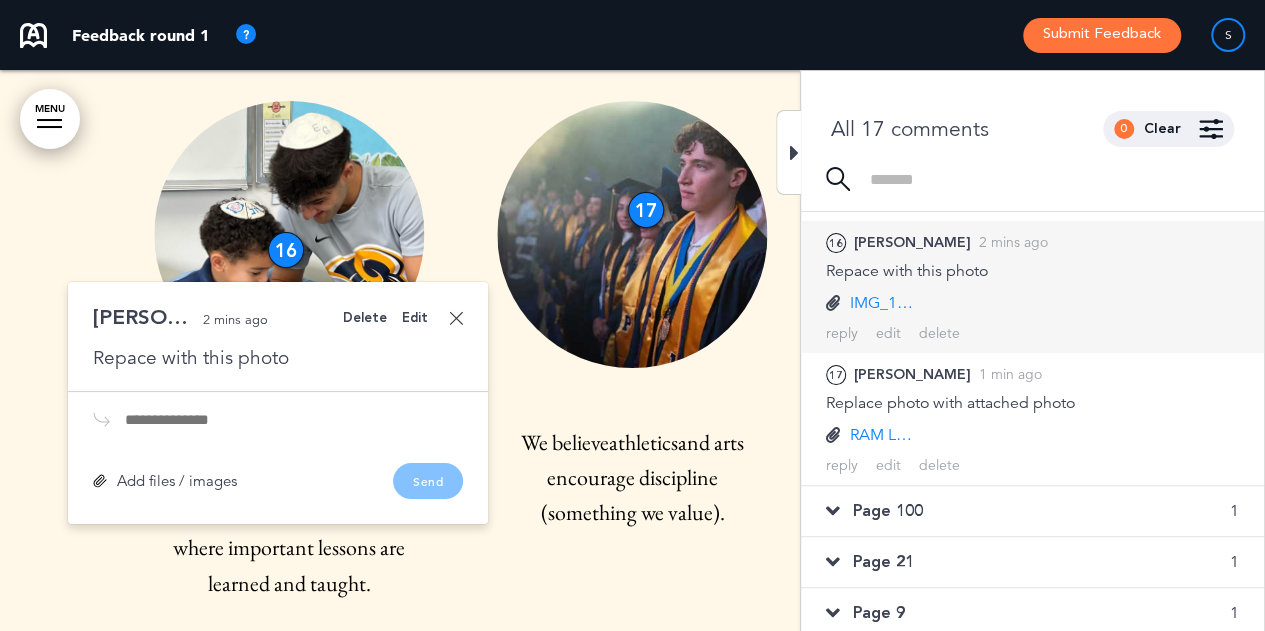scroll, scrollTop: 797, scrollLeft: 0, axis: vertical 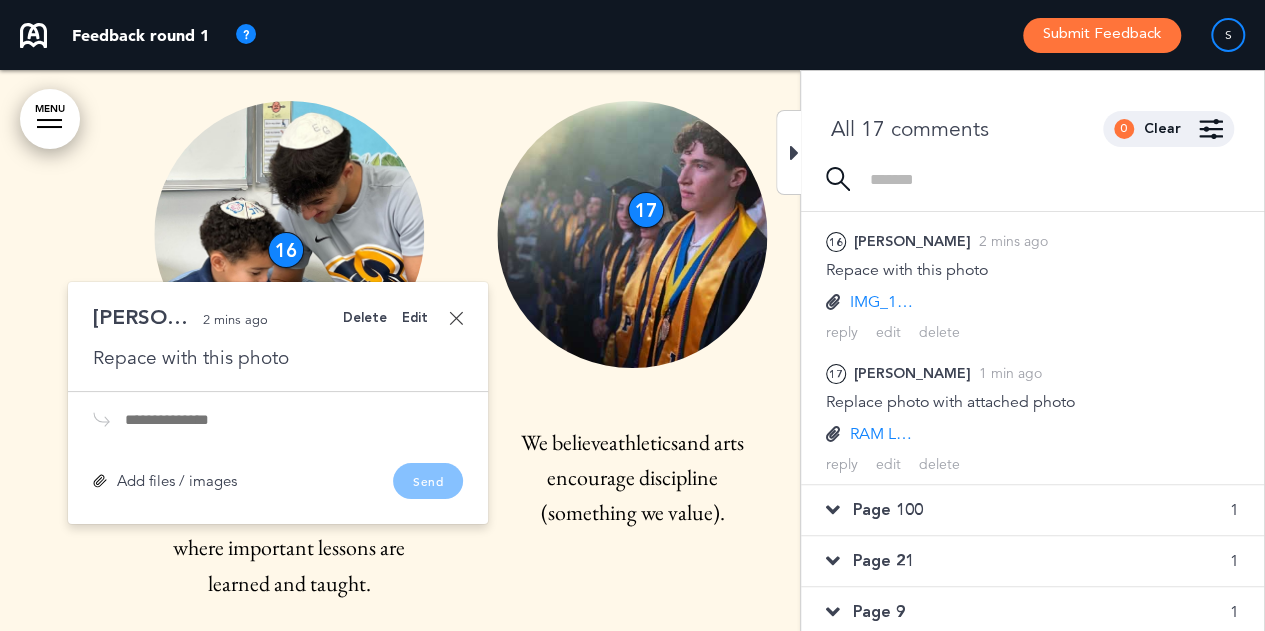 click on "Page 100" at bounding box center (888, 510) 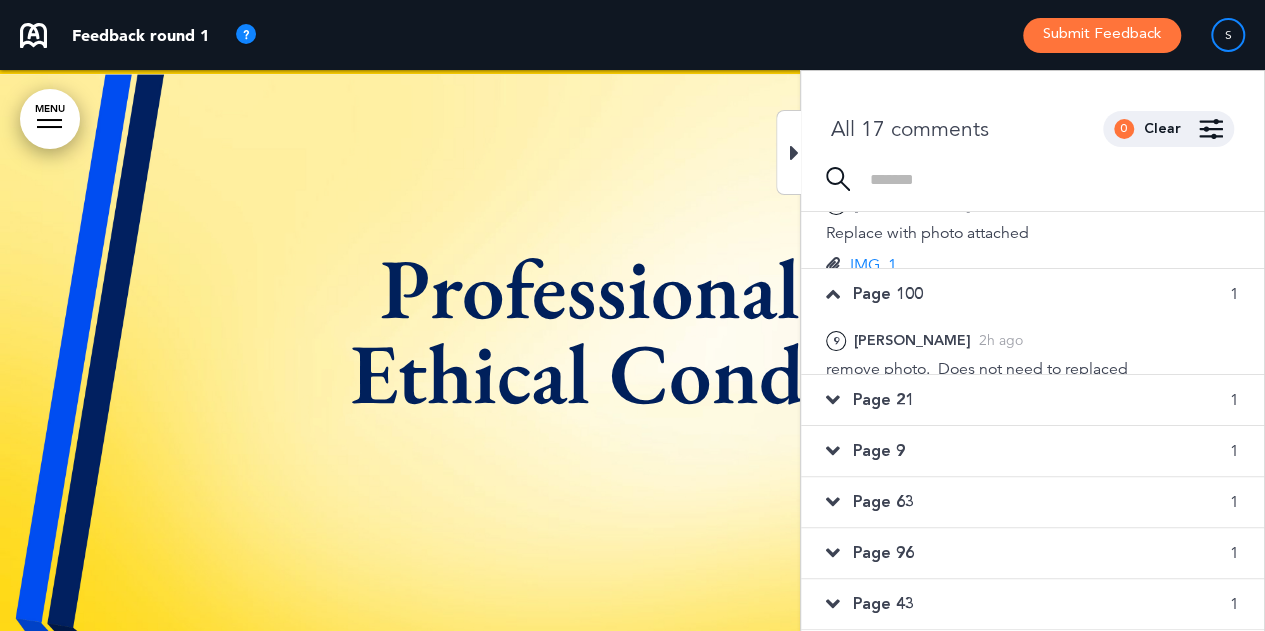 scroll, scrollTop: 70694, scrollLeft: 0, axis: vertical 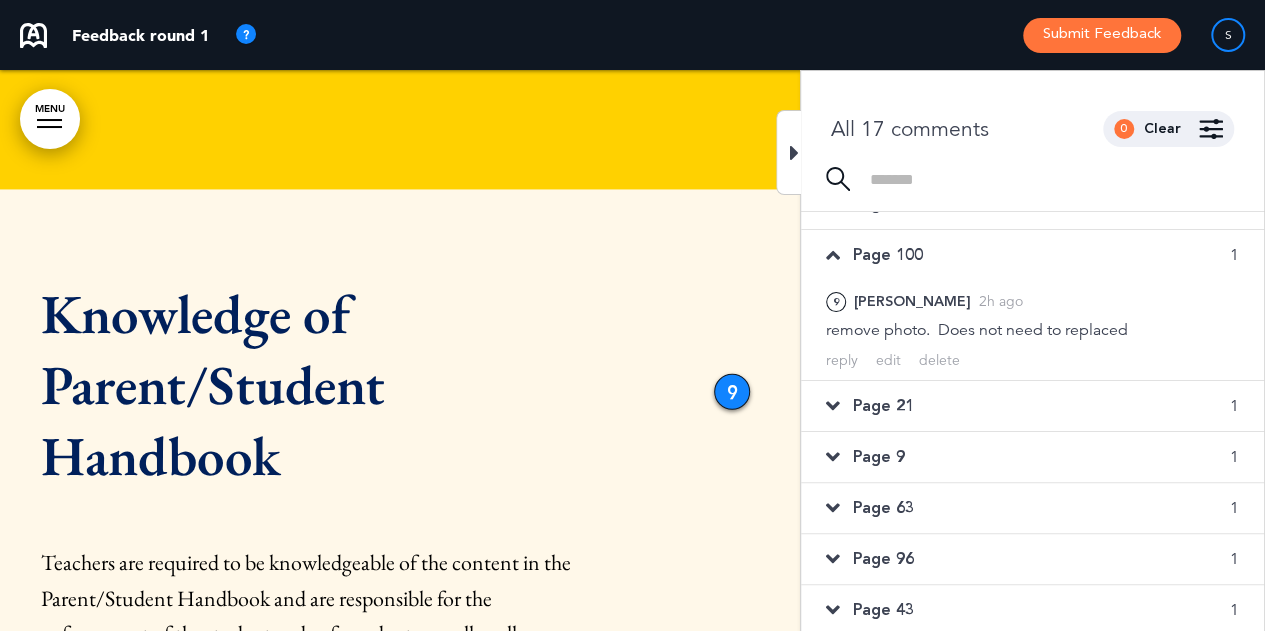 click on "Page 21" at bounding box center (883, 406) 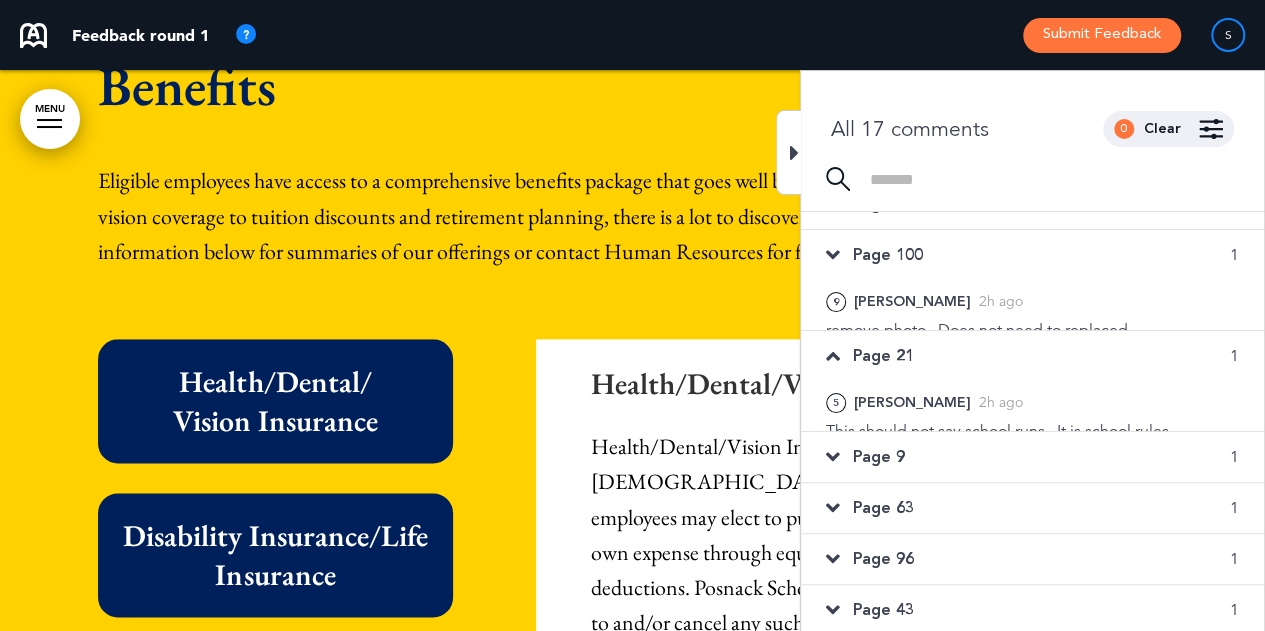 scroll, scrollTop: 14583, scrollLeft: 0, axis: vertical 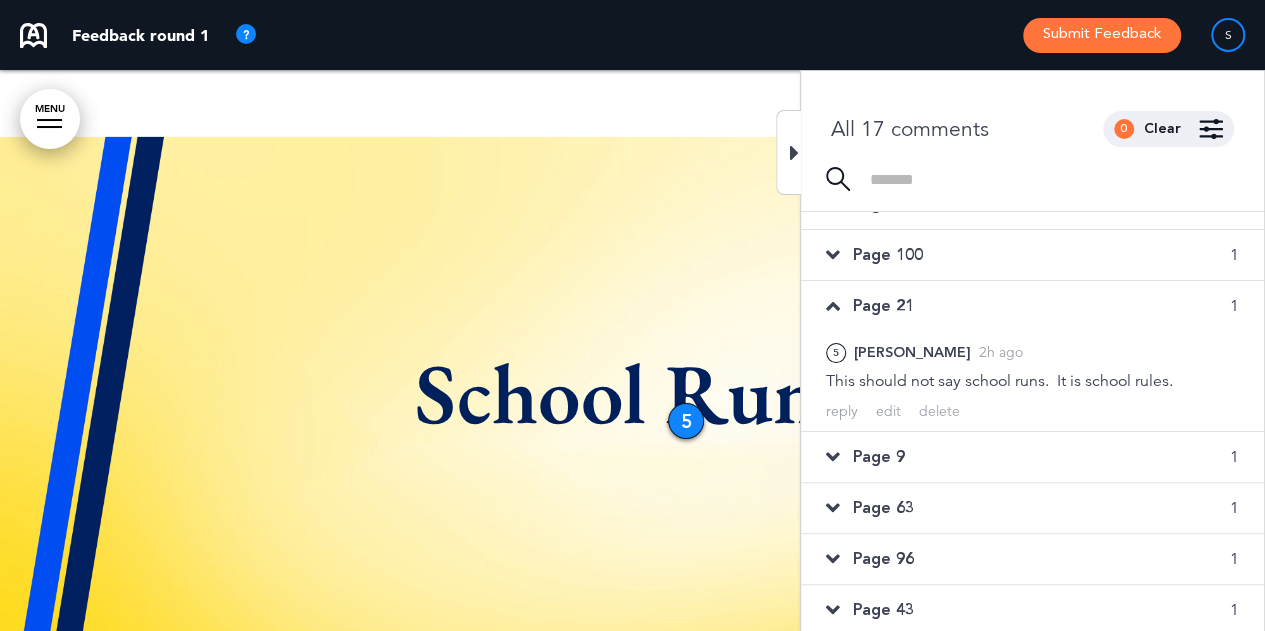 click on "Page 9" at bounding box center (879, 457) 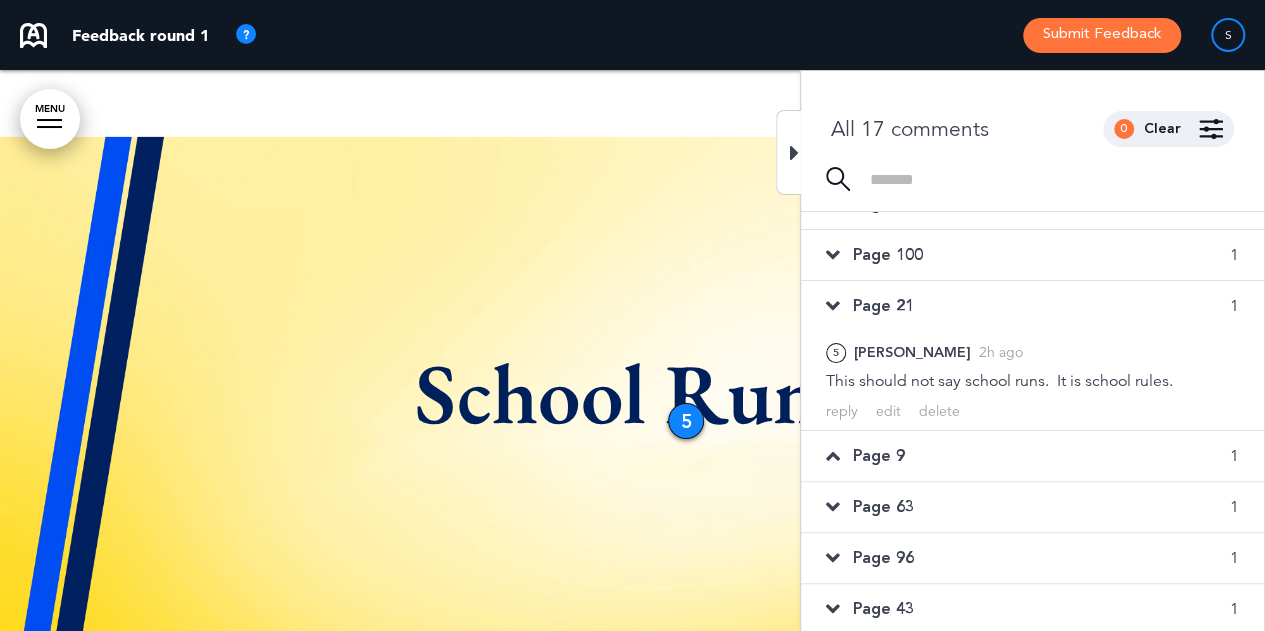 scroll, scrollTop: 14084, scrollLeft: 0, axis: vertical 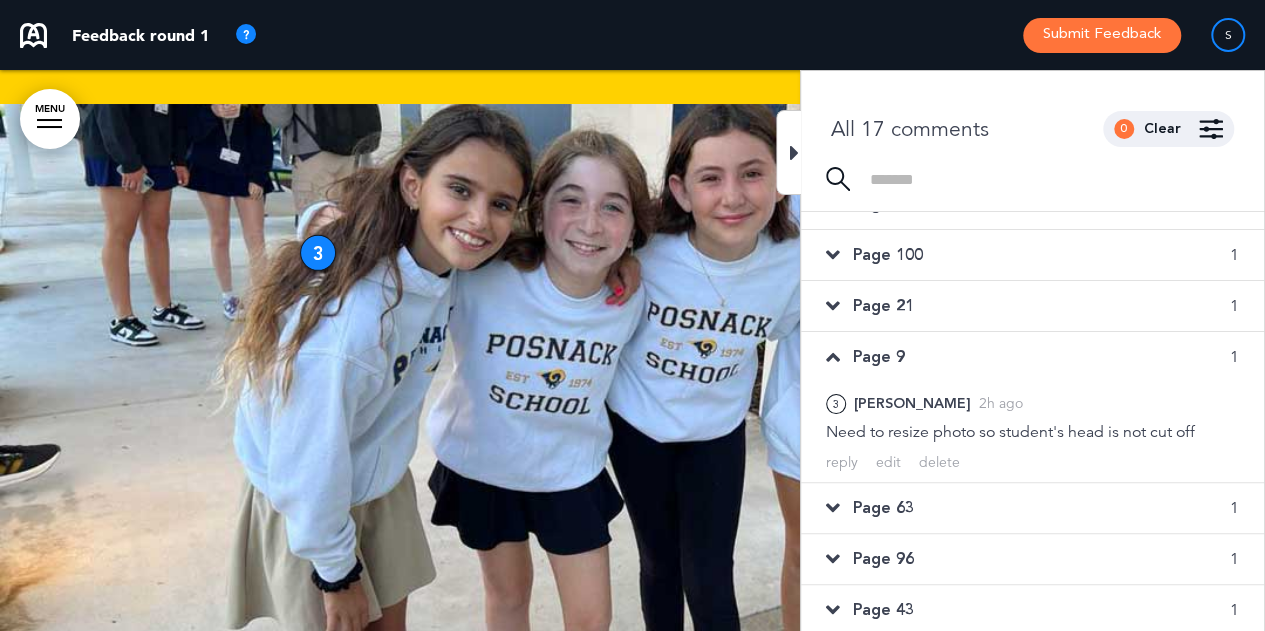 click on "Page 63" at bounding box center [883, 508] 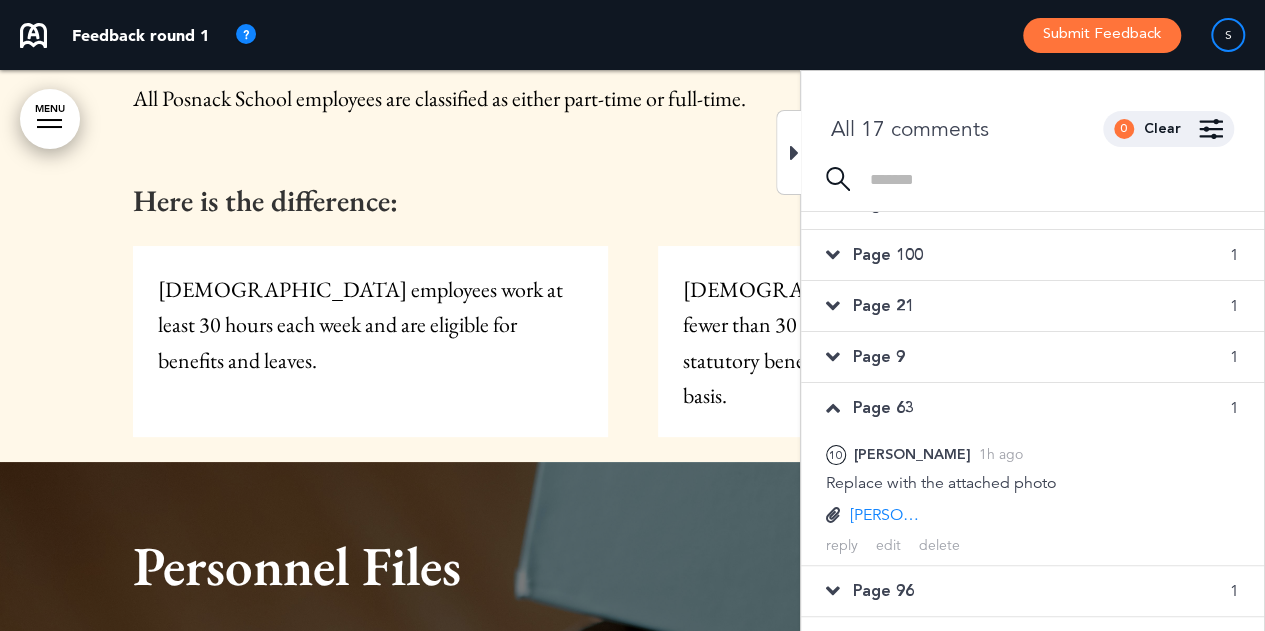 scroll, scrollTop: 44136, scrollLeft: 0, axis: vertical 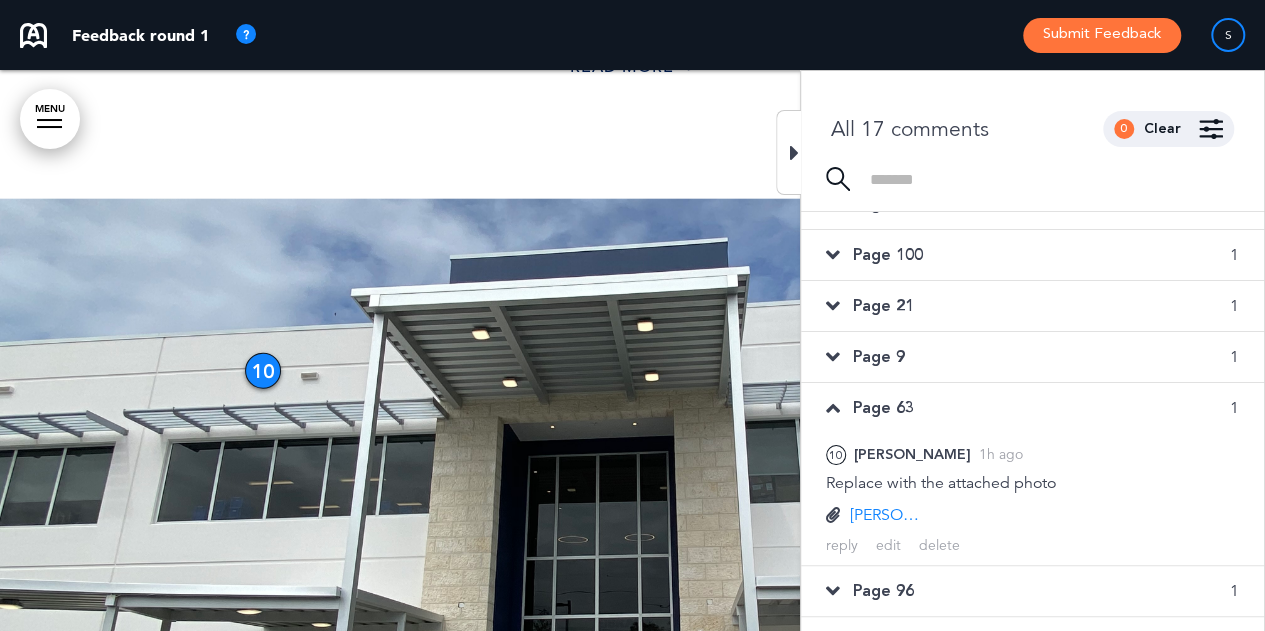 click on "Page 96" at bounding box center [883, 591] 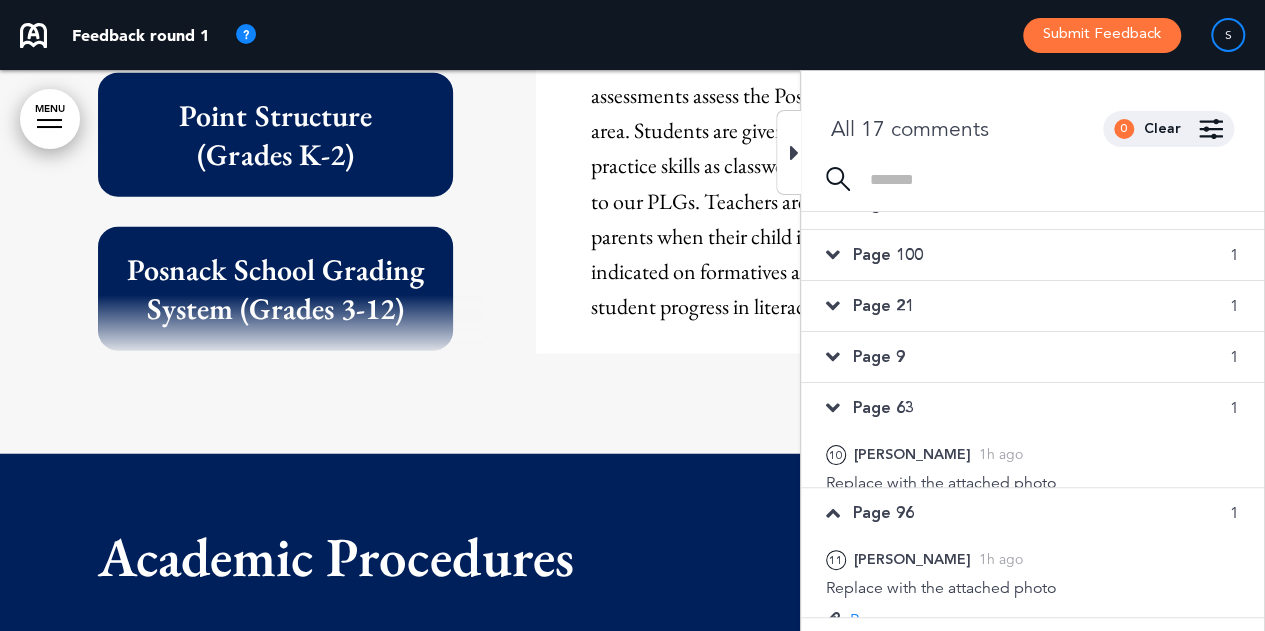 scroll, scrollTop: 68030, scrollLeft: 0, axis: vertical 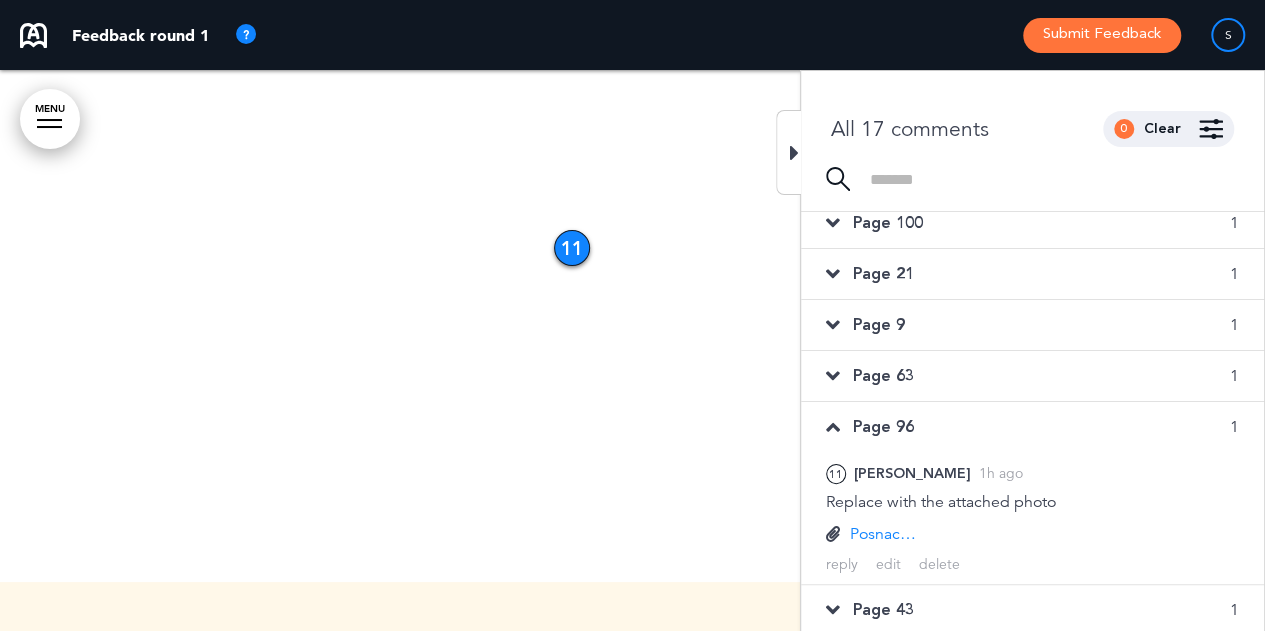 click on "Page 43" at bounding box center (883, 610) 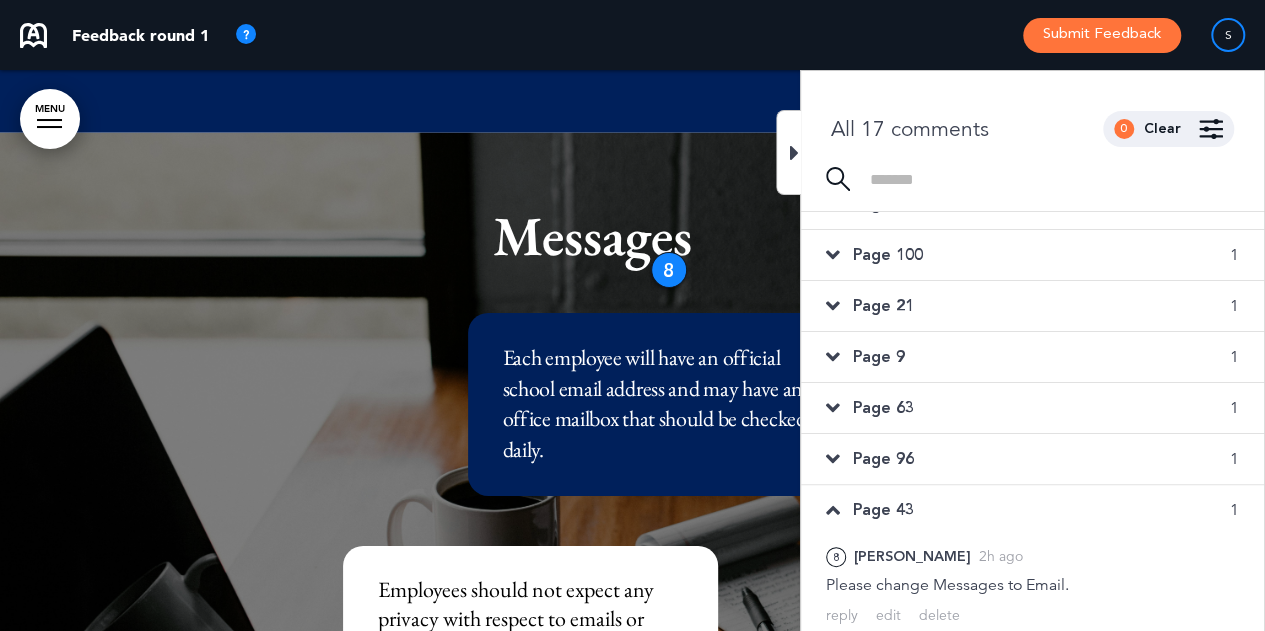 click on "Submit Feedback" at bounding box center (1102, 35) 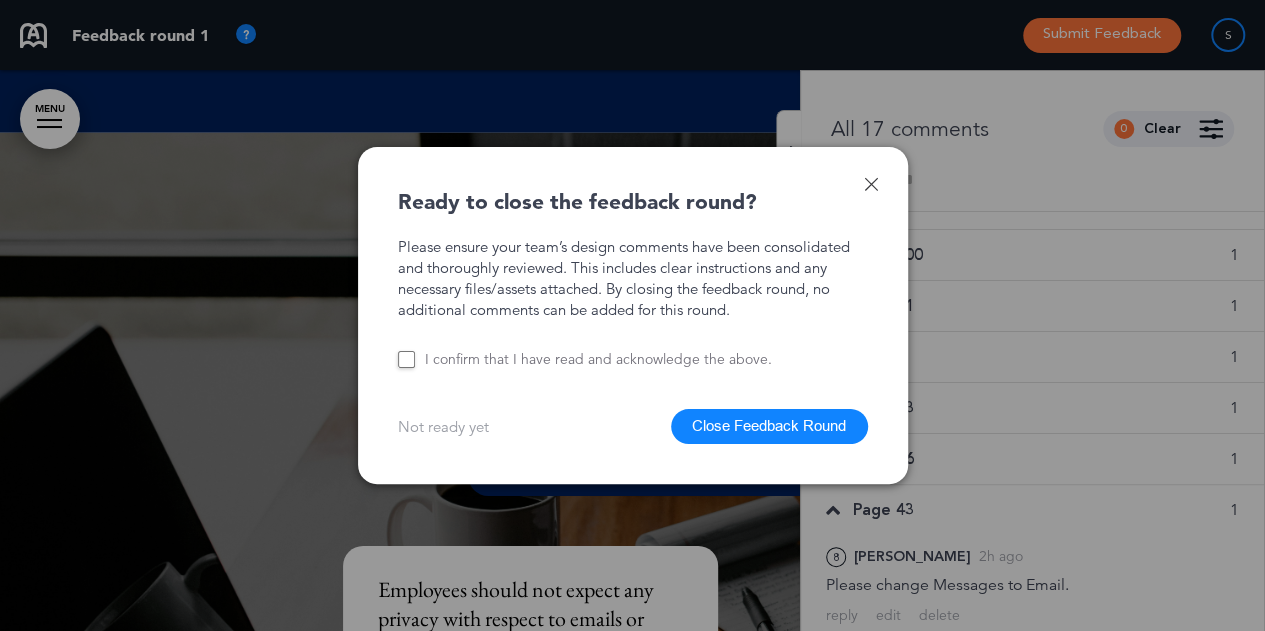click on "Close Feedback Round" at bounding box center (769, 426) 